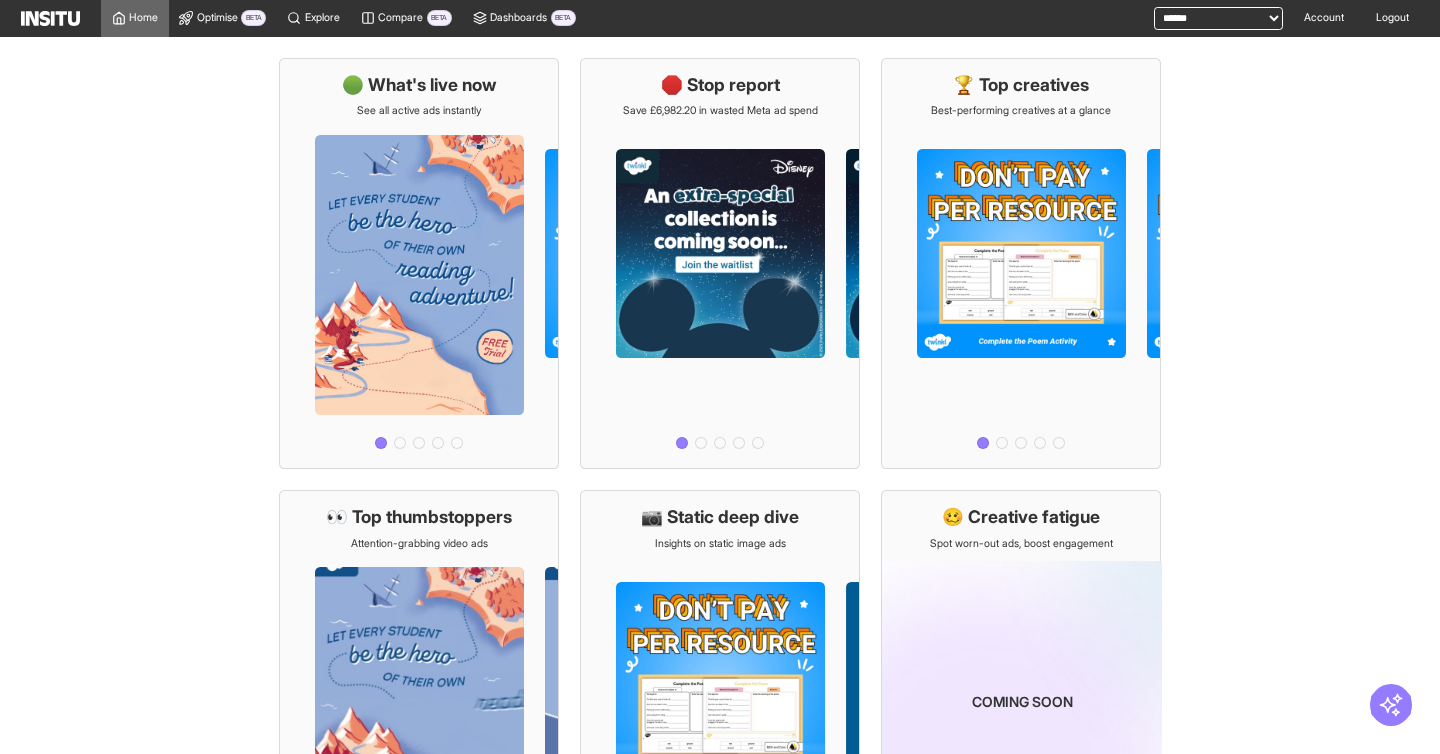 scroll, scrollTop: 0, scrollLeft: 0, axis: both 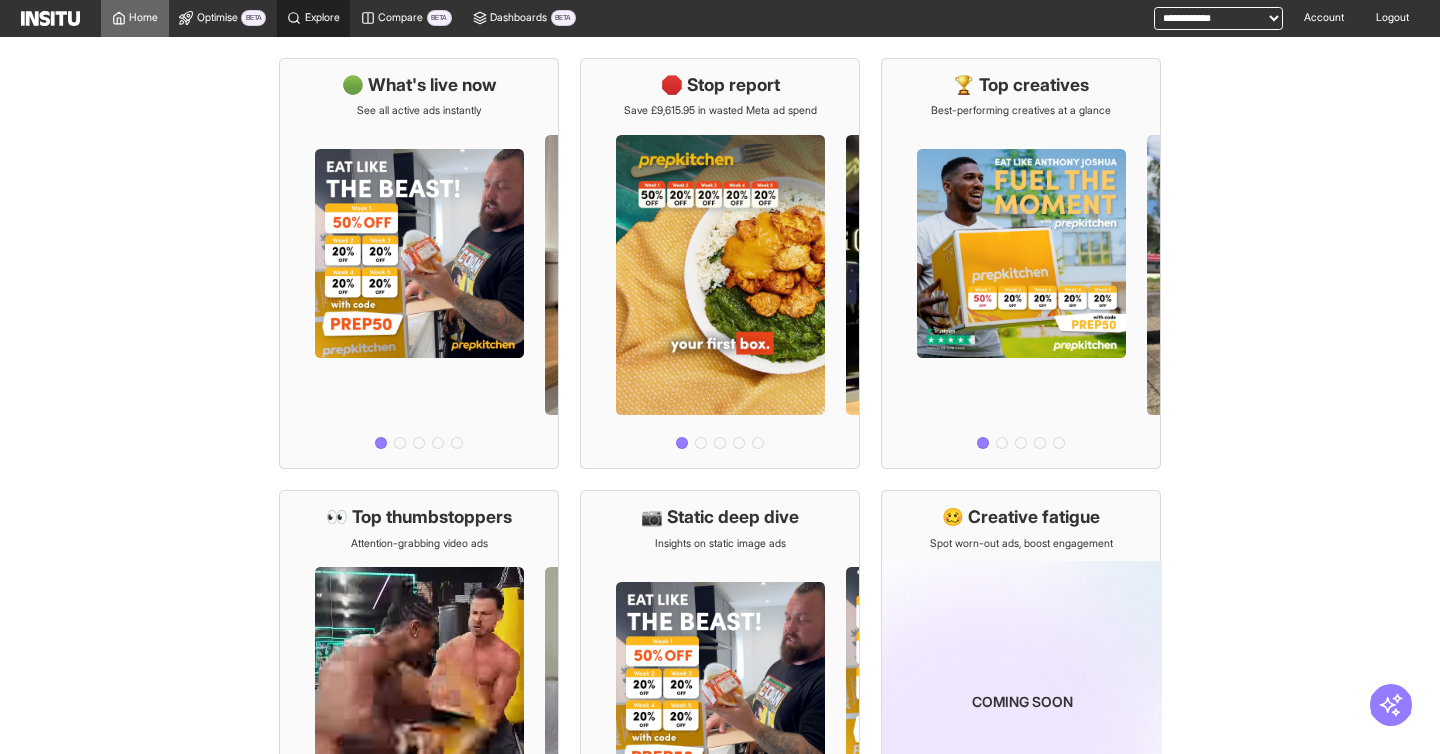 click on "Explore" at bounding box center [322, 18] 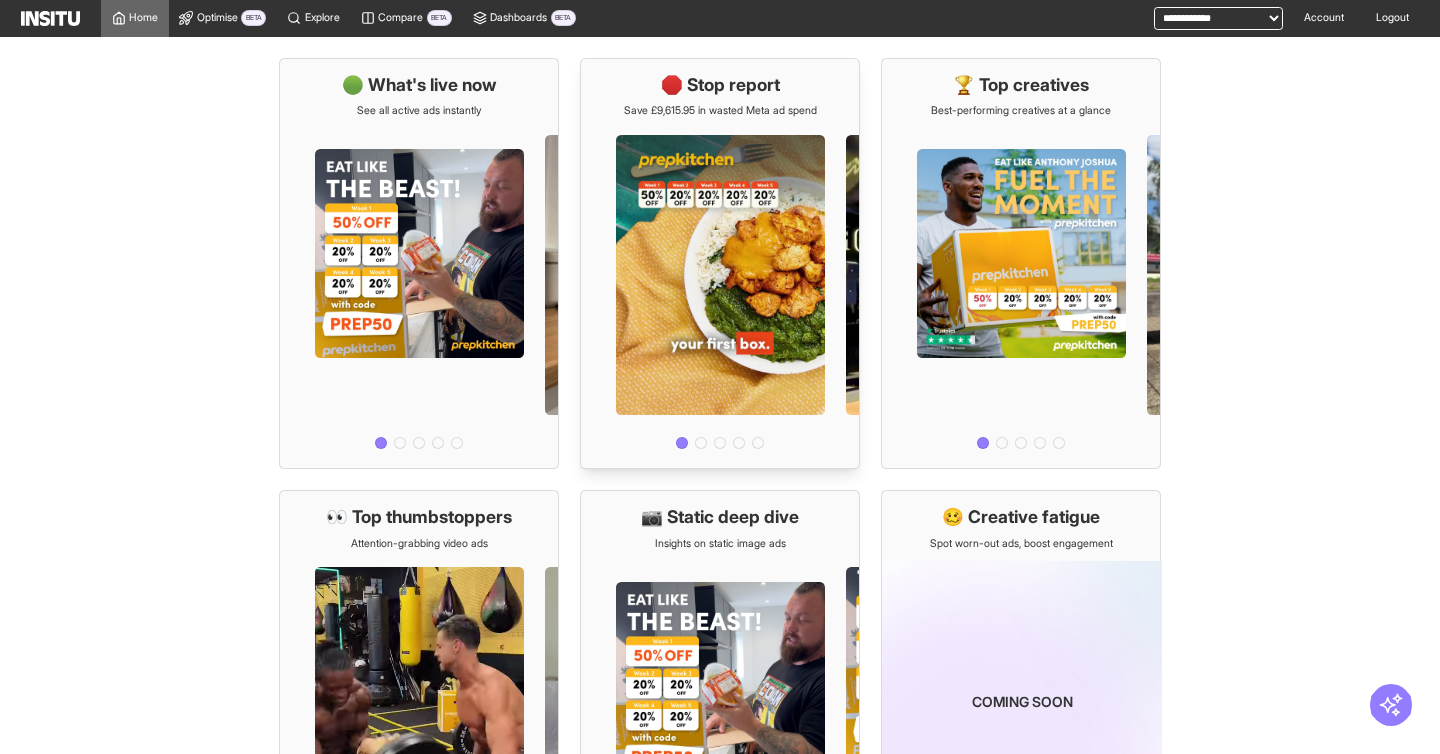 select on "**" 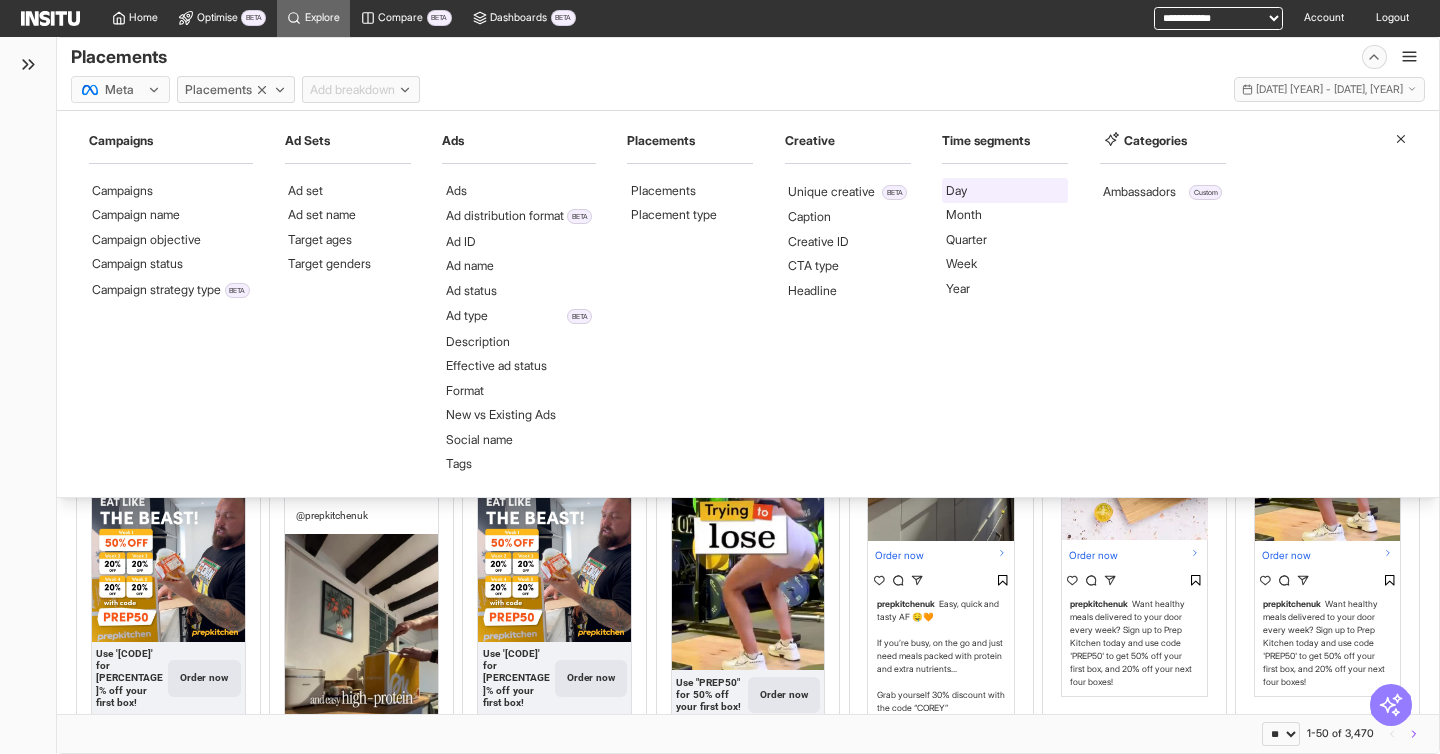 click on "Day" at bounding box center [956, 191] 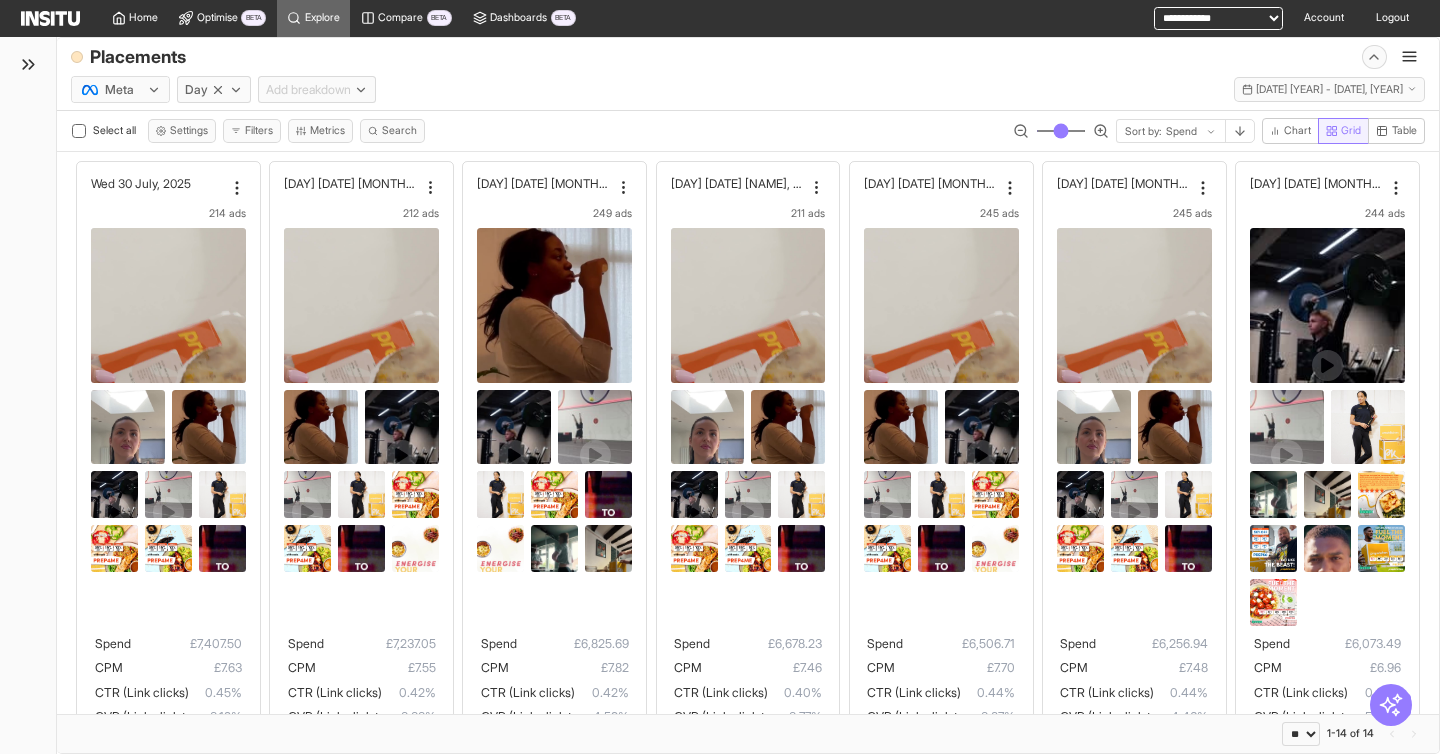click 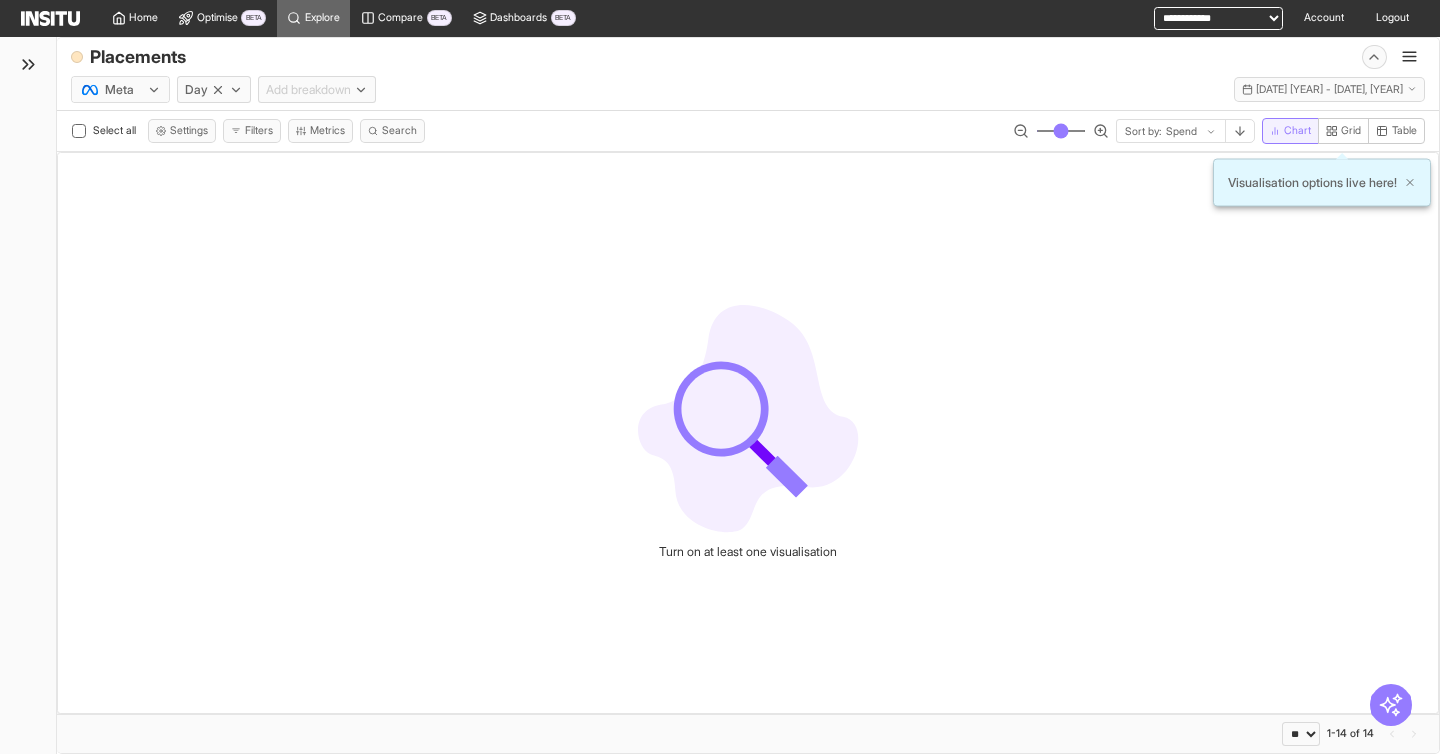 click on "Chart" at bounding box center (1297, 131) 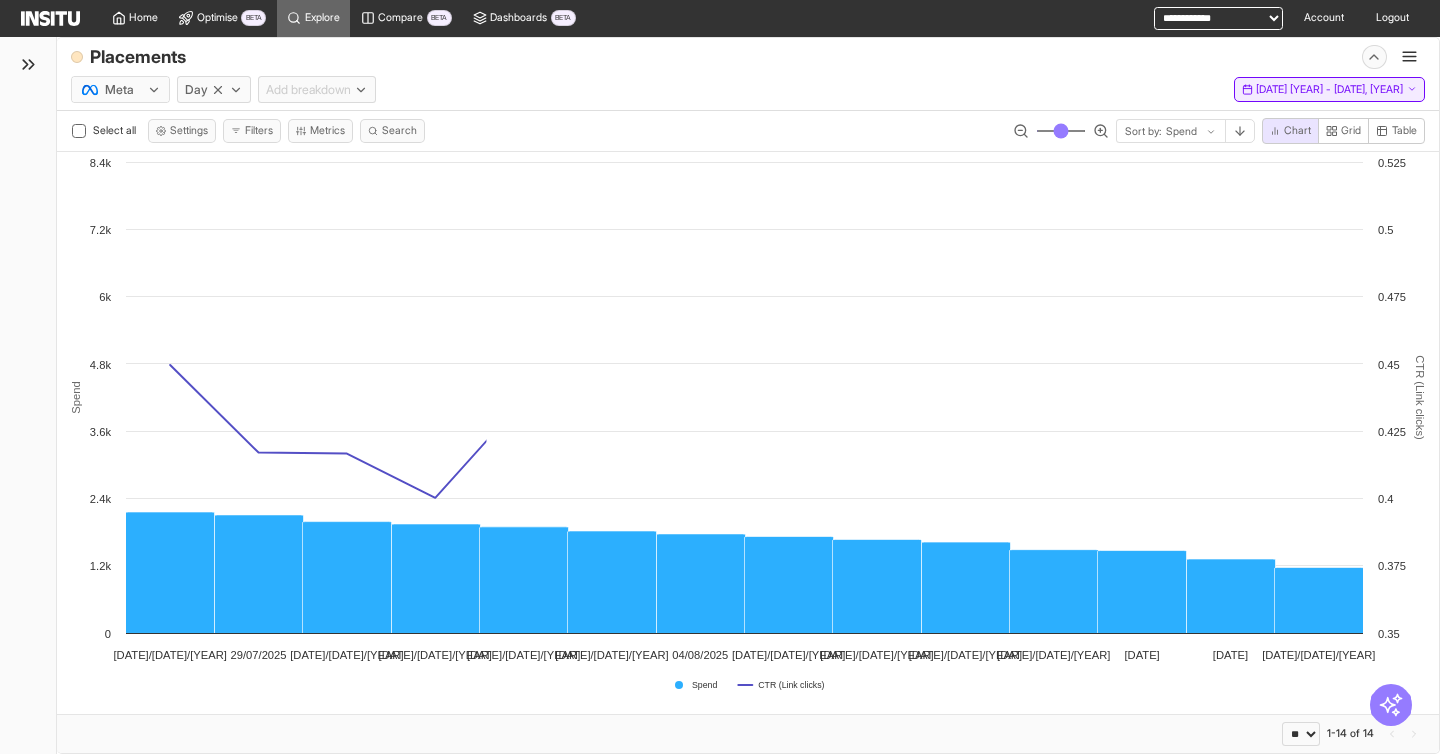 click on "[DAY] [DATE] - [DAY] [DATE], [YEAR] [DATE] - [DATE], [YEAR]" at bounding box center (1329, 89) 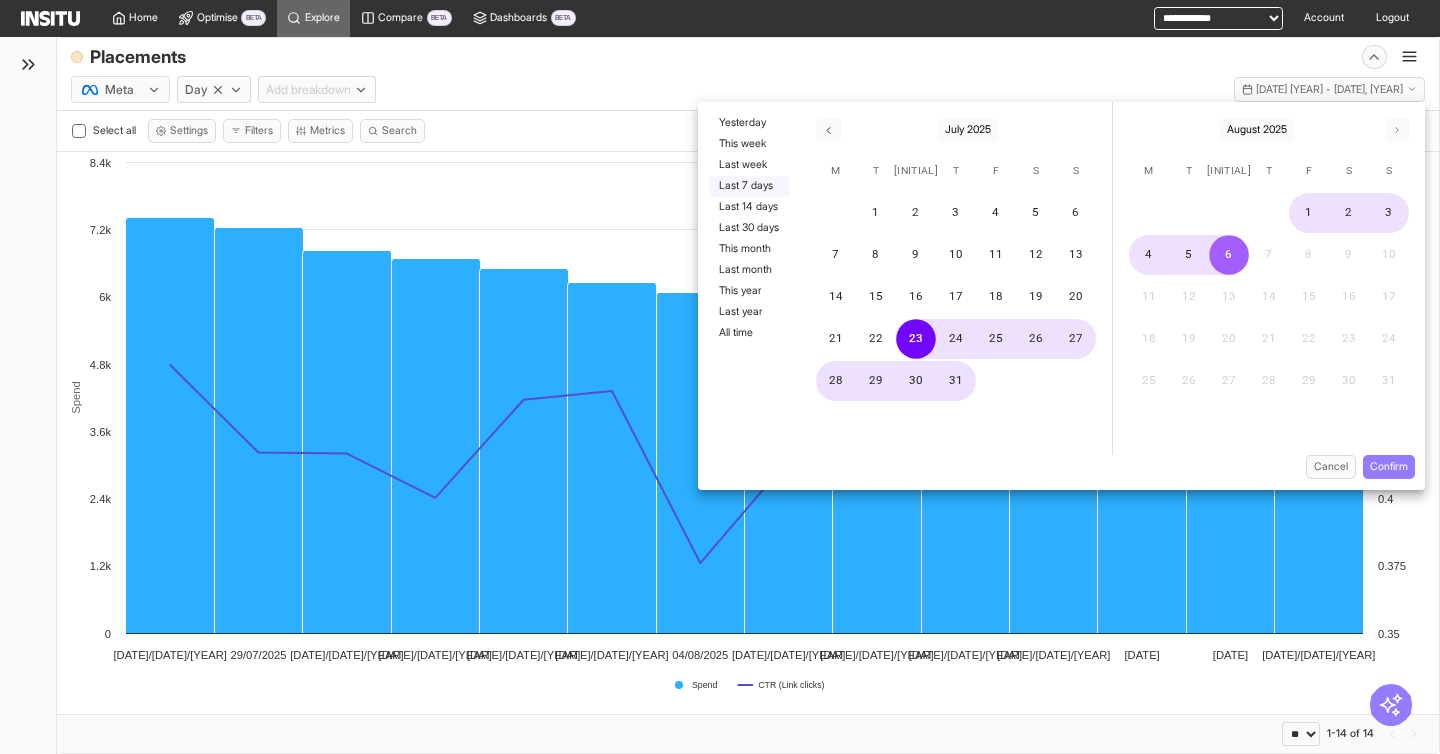 click on "Last 7 days" at bounding box center (749, 186) 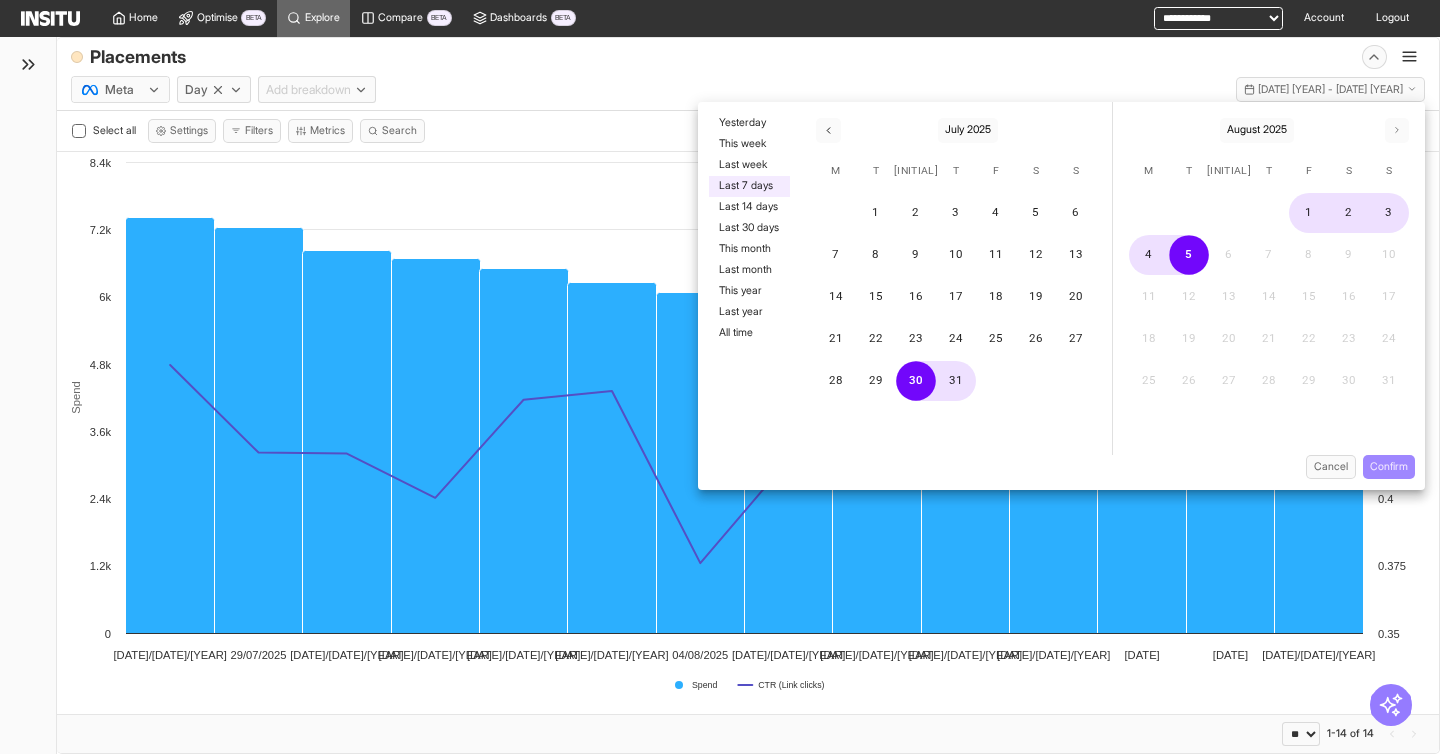 click on "Confirm" at bounding box center [1389, 467] 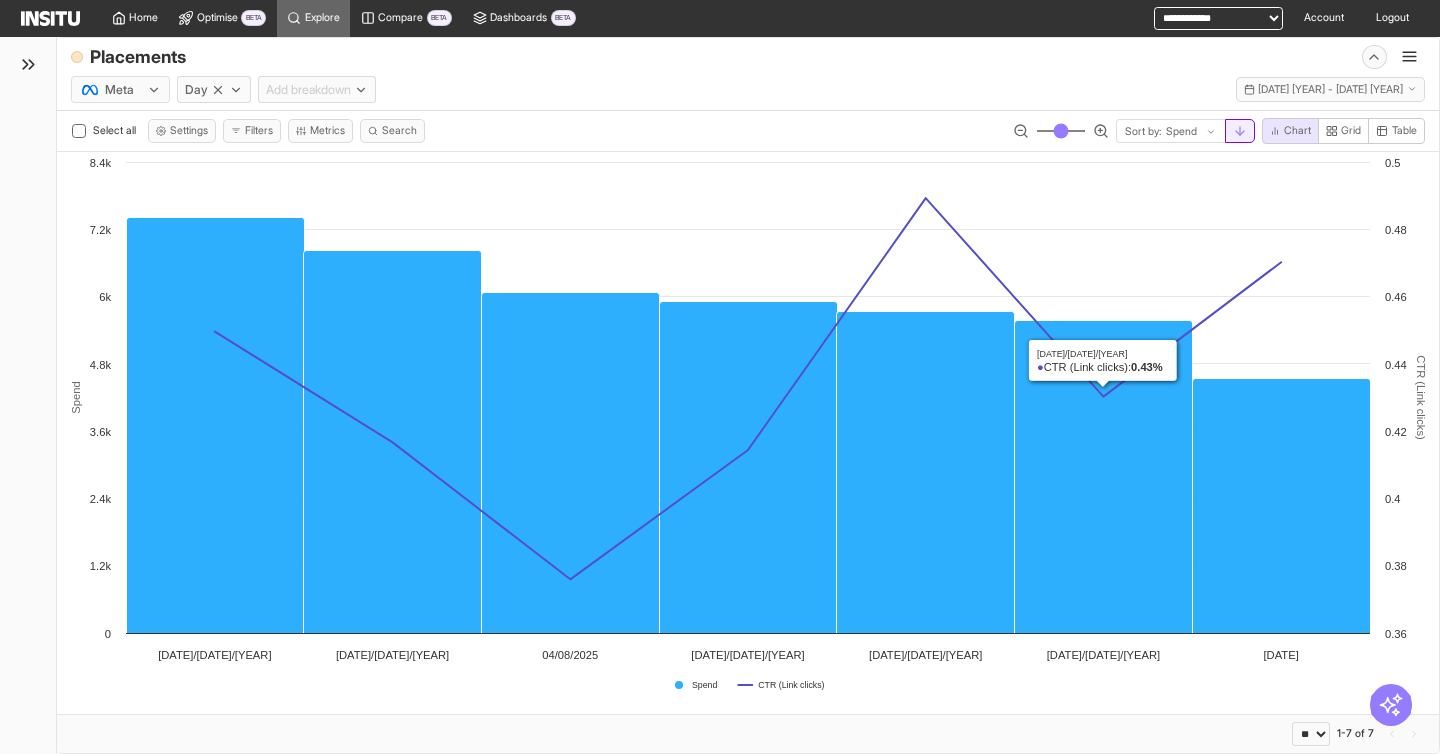 click 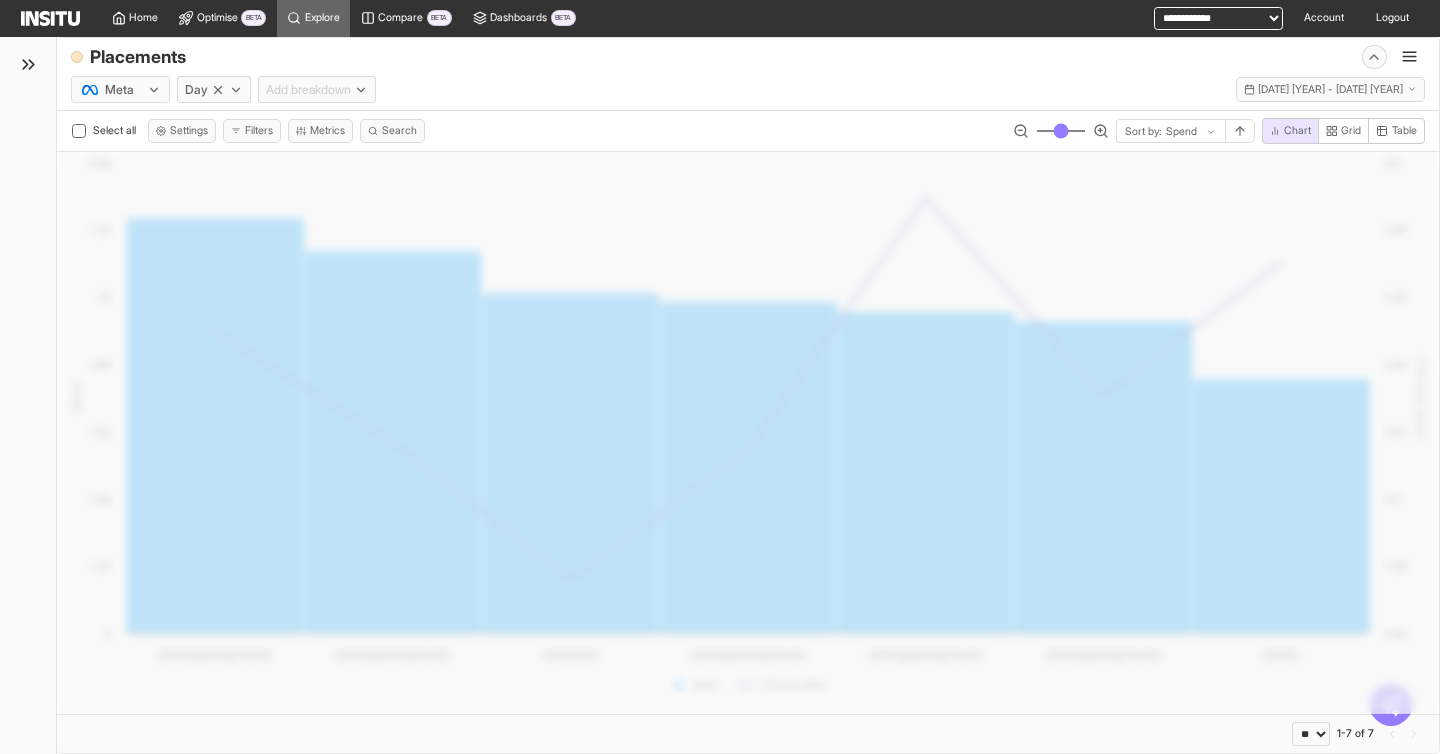 click at bounding box center (1181, 132) 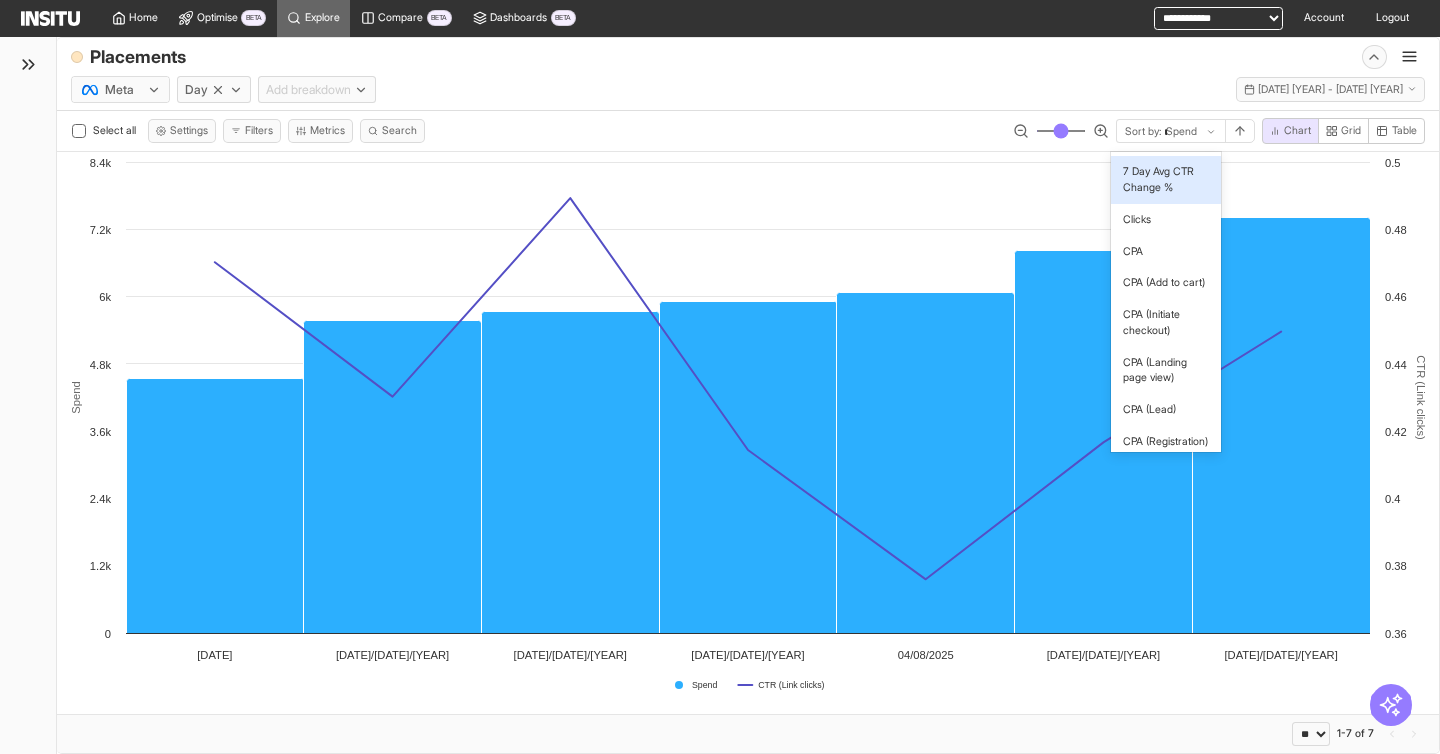 type on "***" 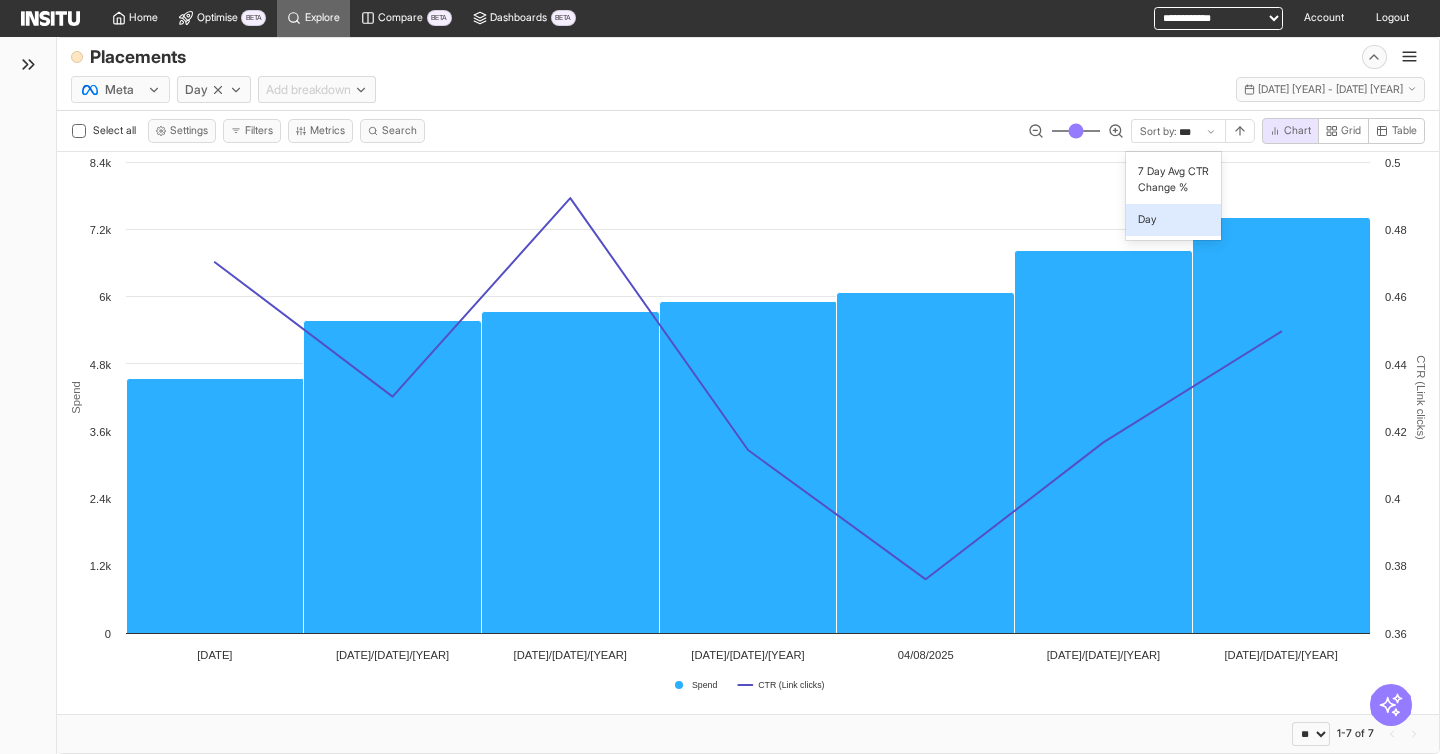 click on "Day" at bounding box center [1174, 220] 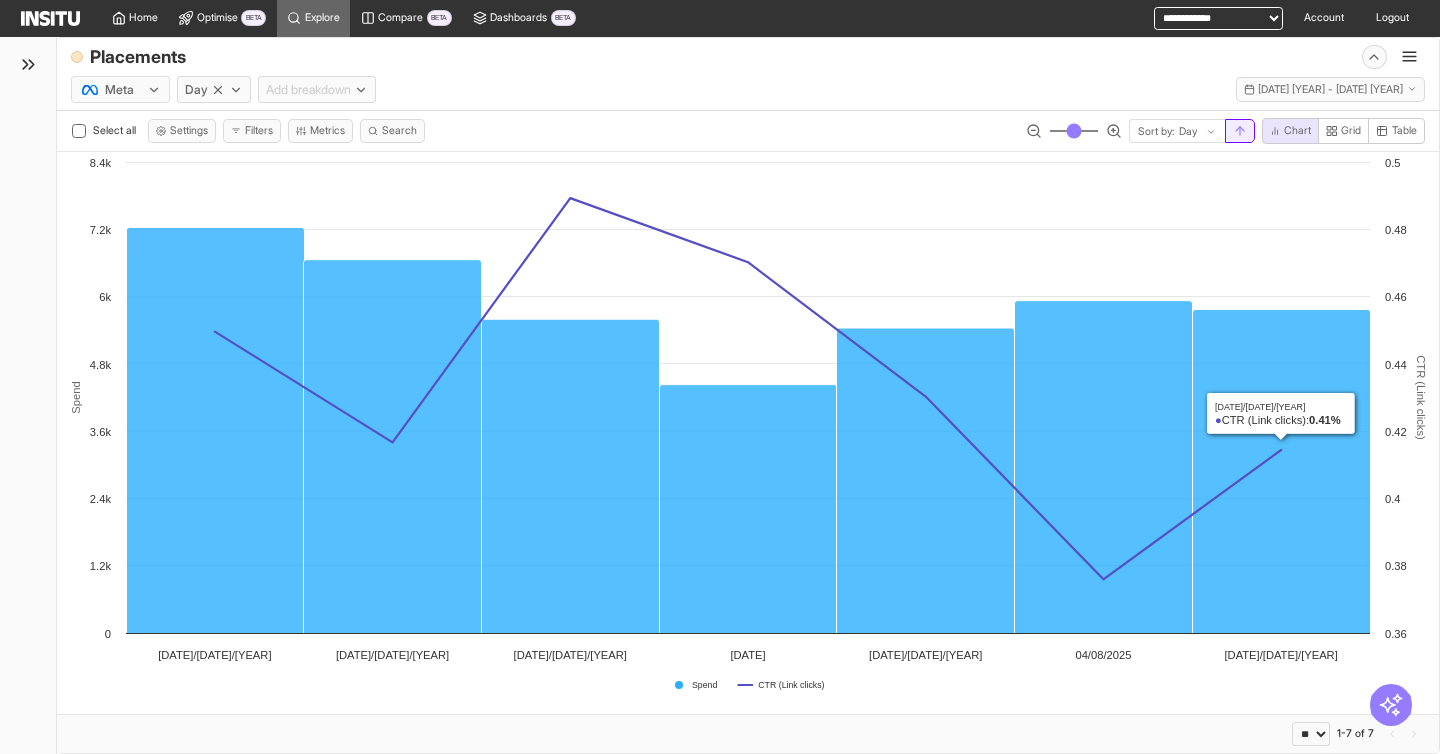 click 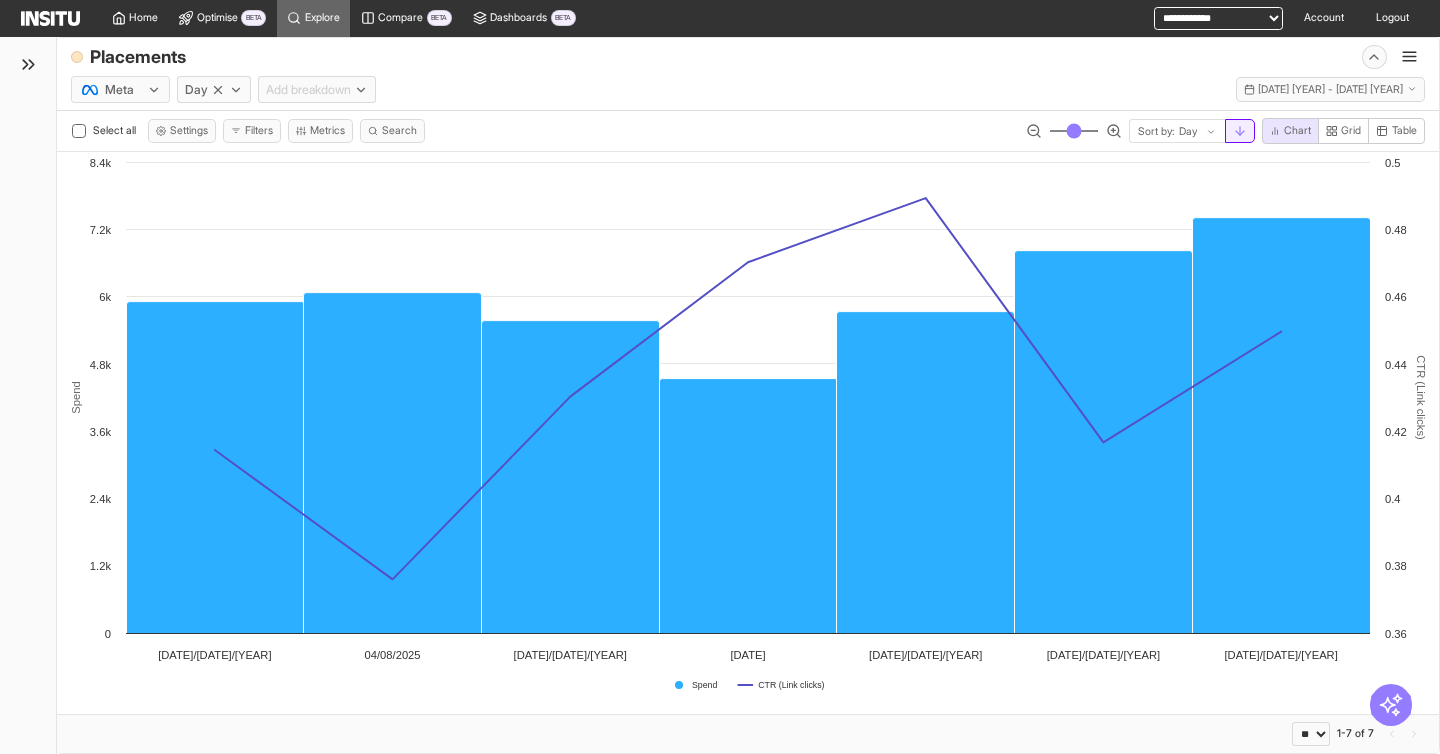 click 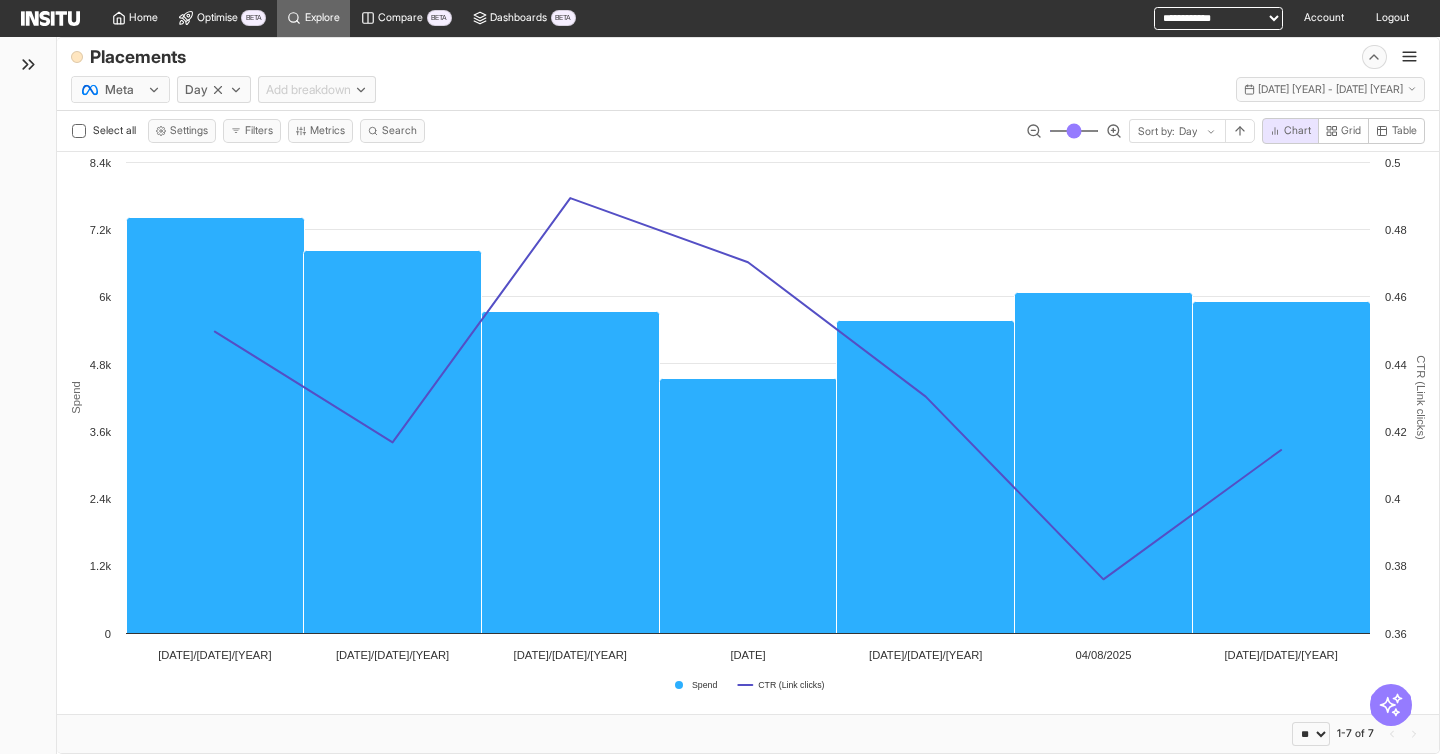click at bounding box center (108, 90) 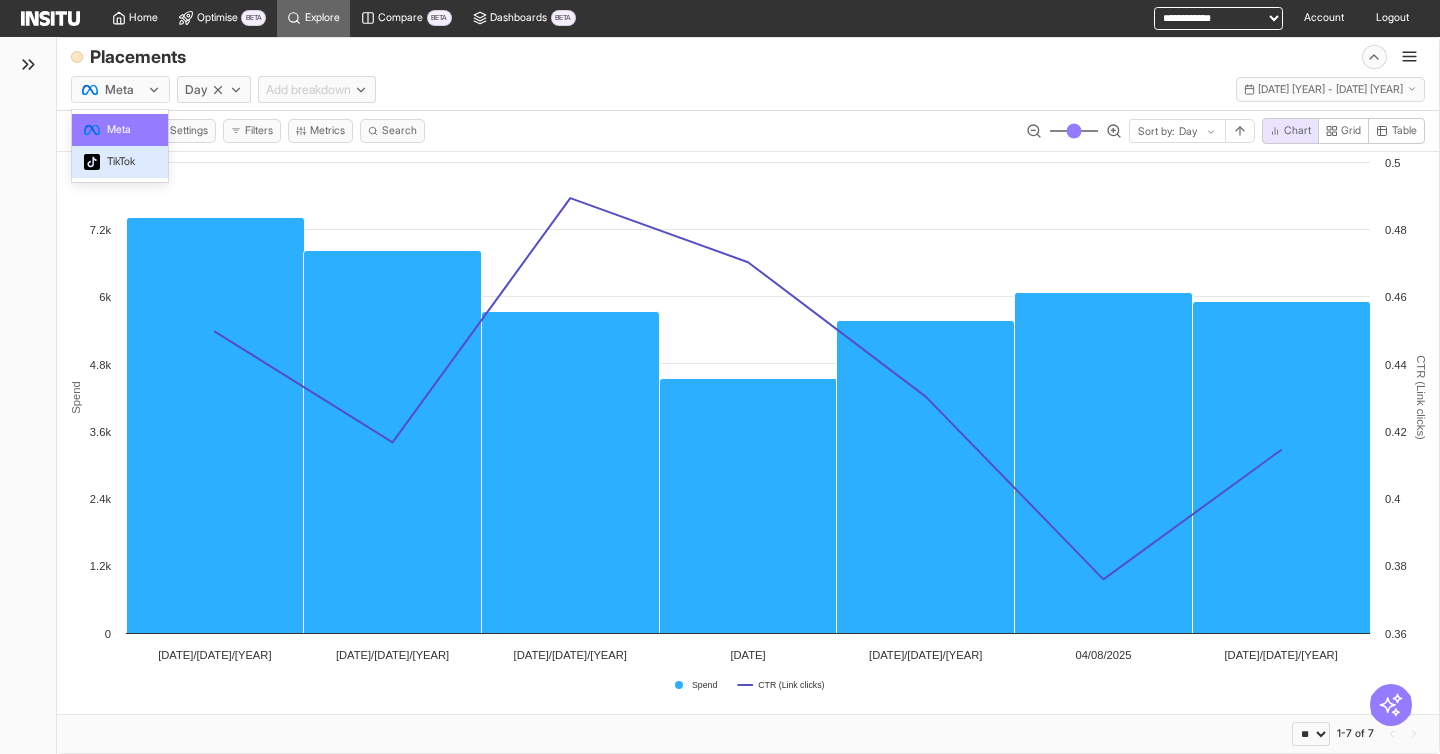 click on "TikTok" at bounding box center [121, 162] 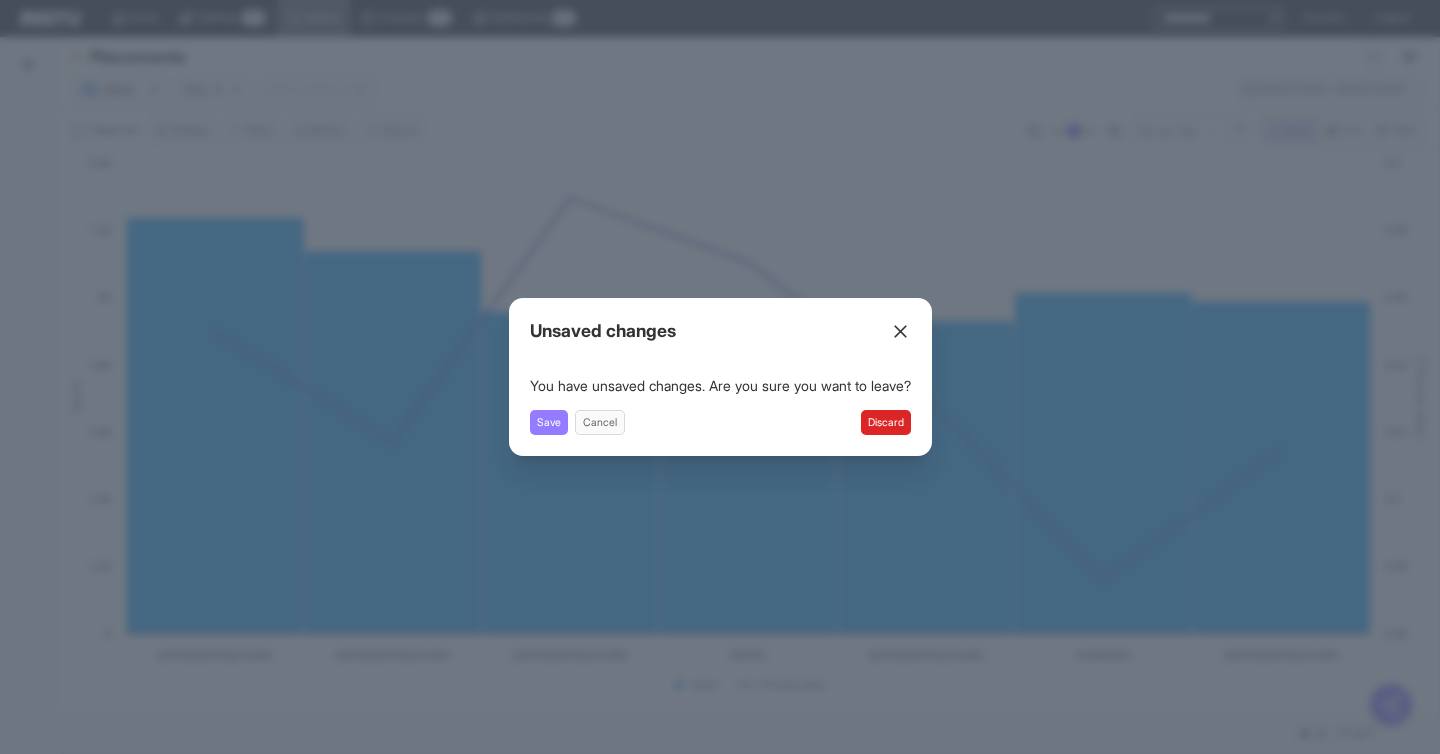 click 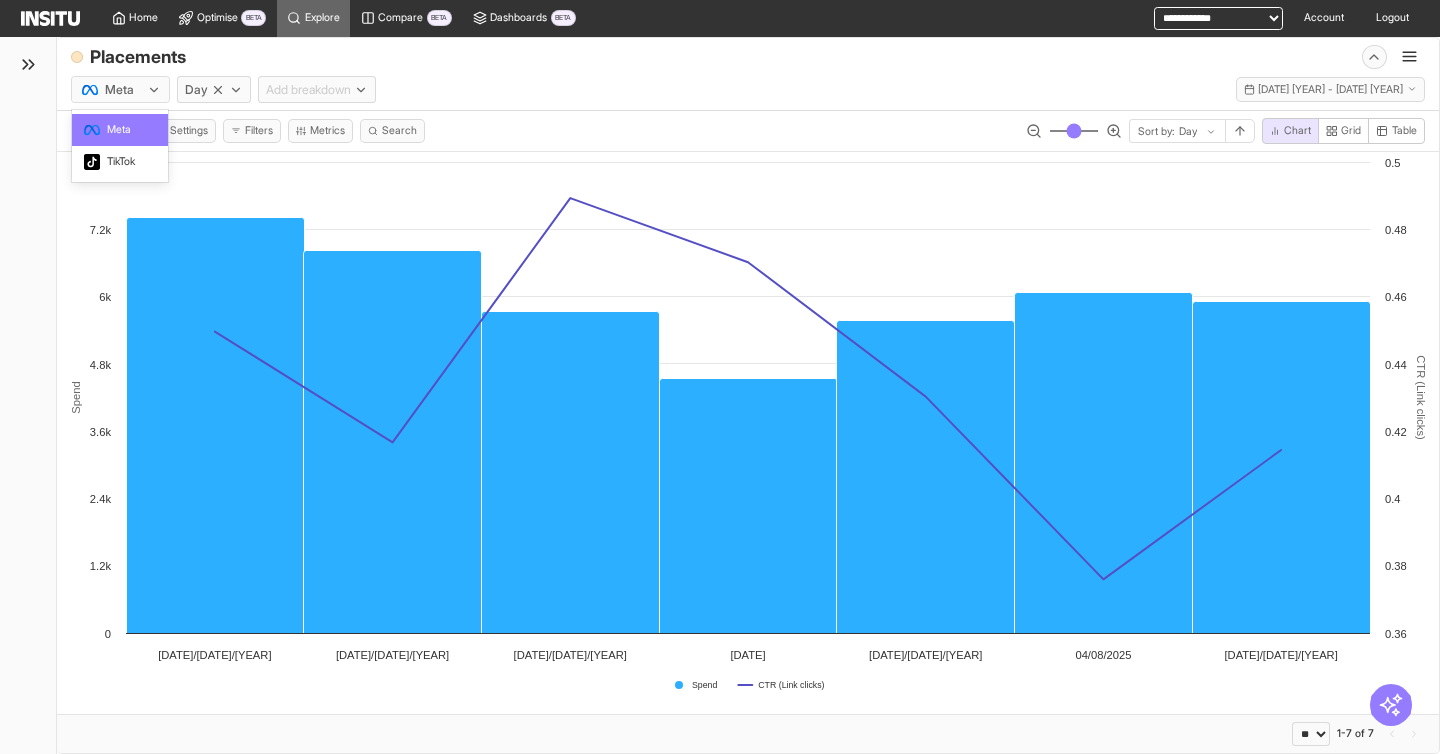 click at bounding box center [108, 90] 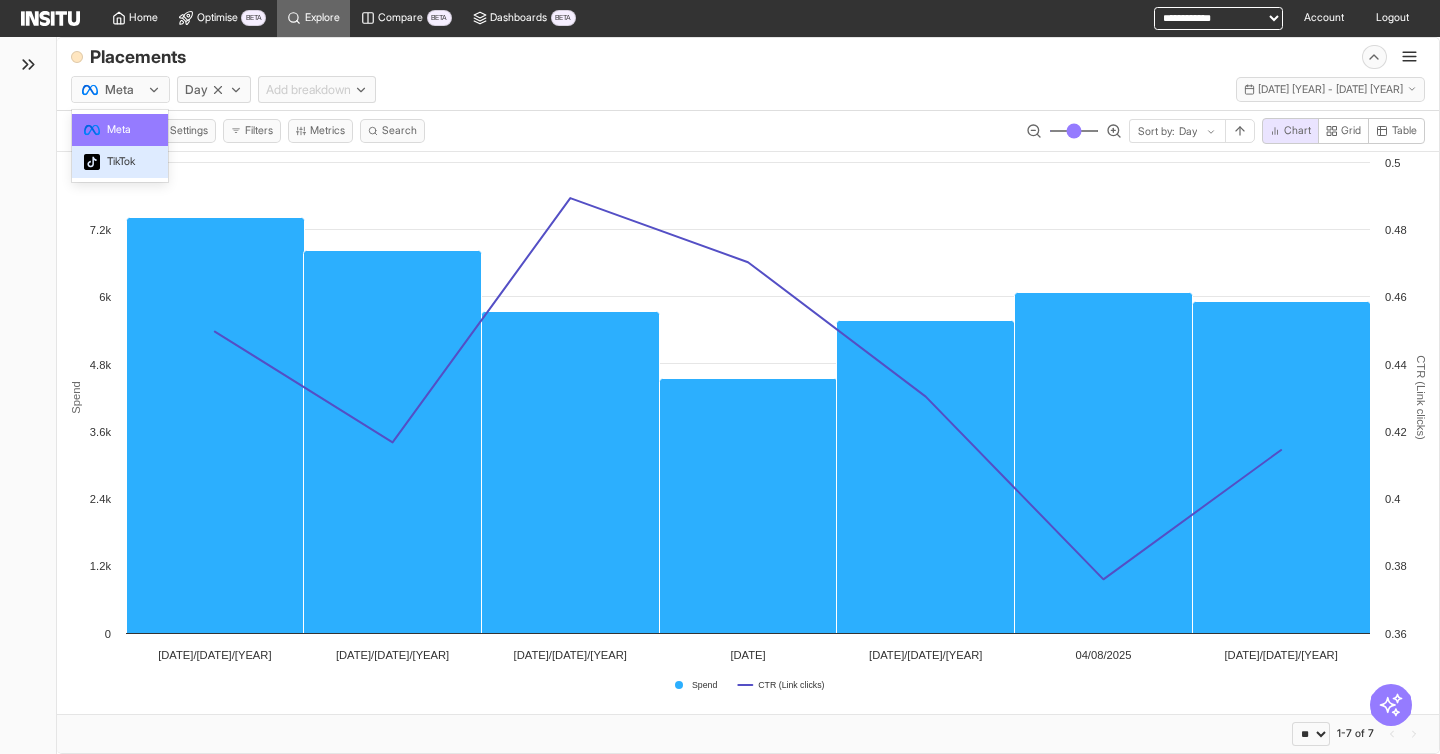 click on "TikTok" at bounding box center (121, 162) 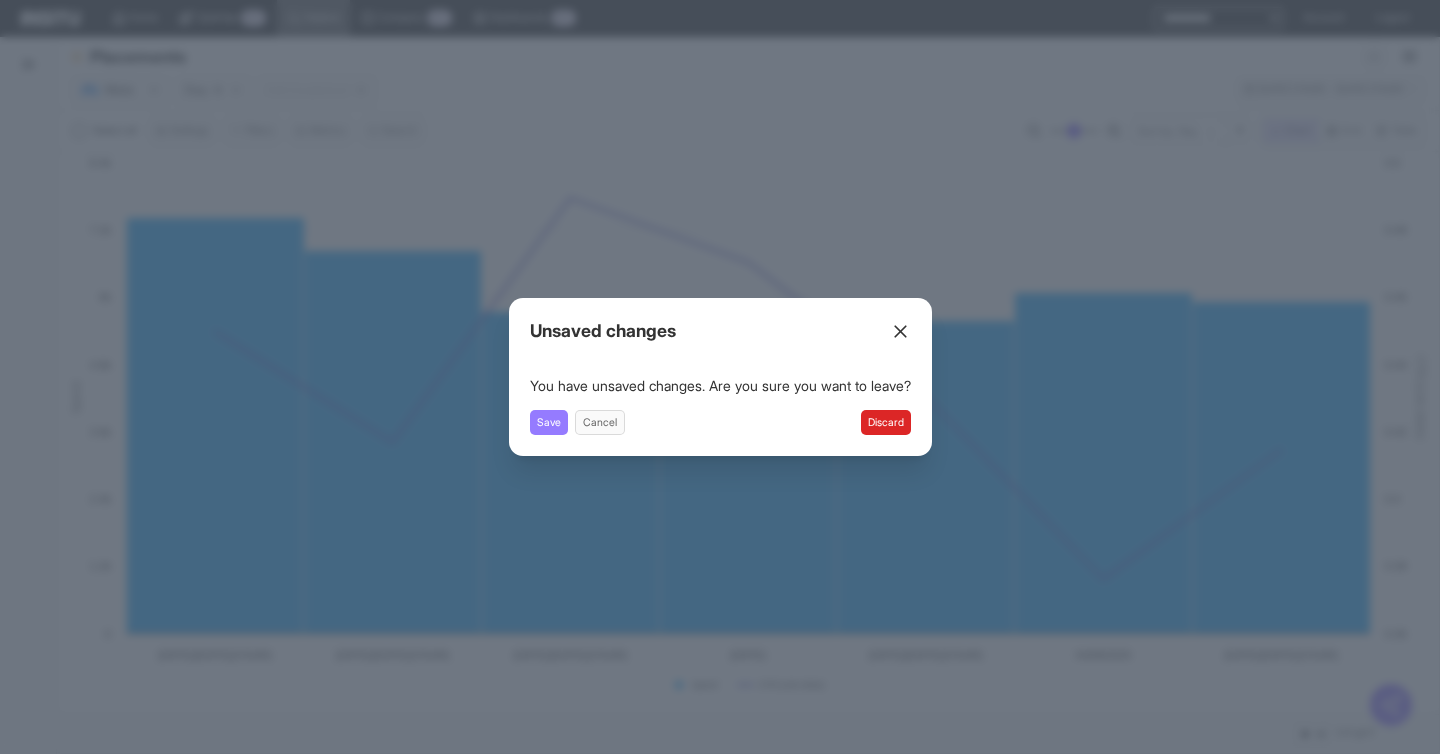 click on "Discard" at bounding box center (886, 422) 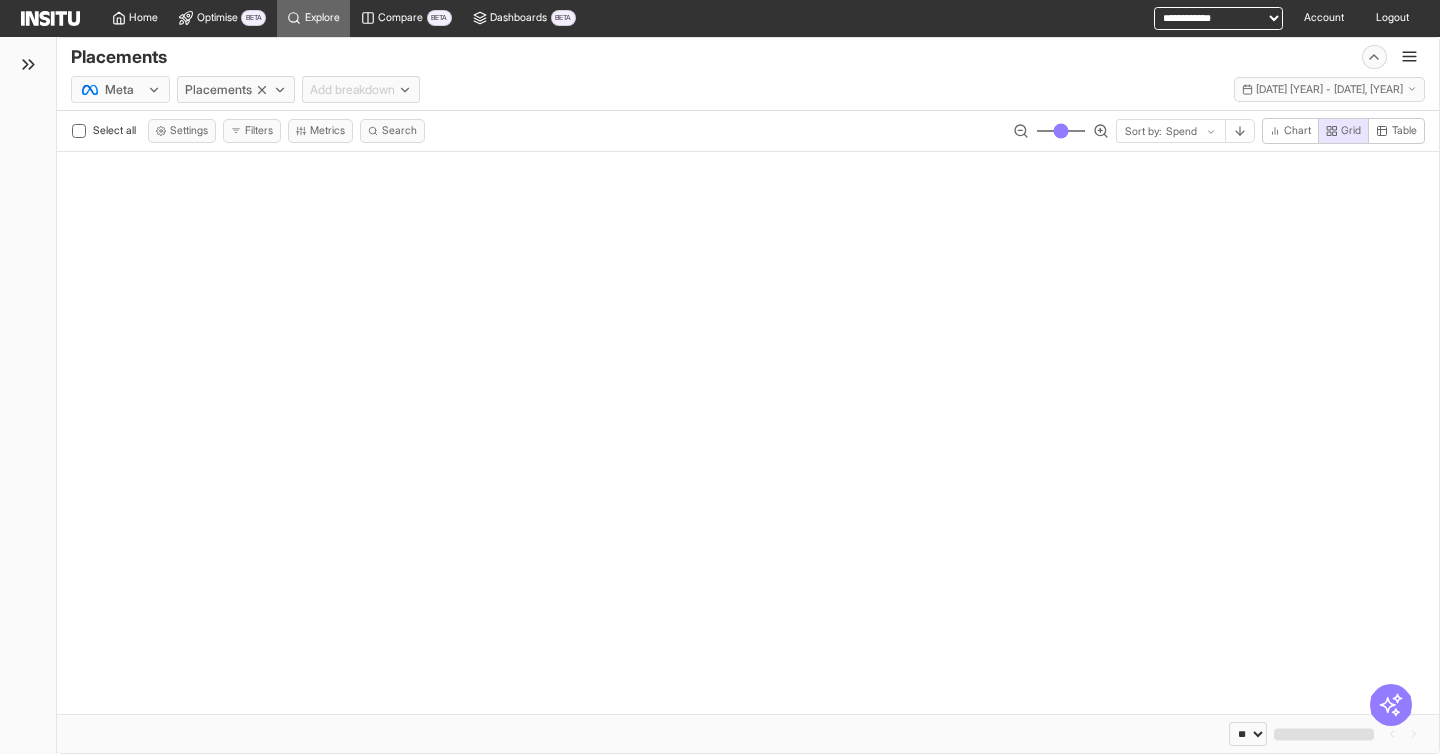select on "**" 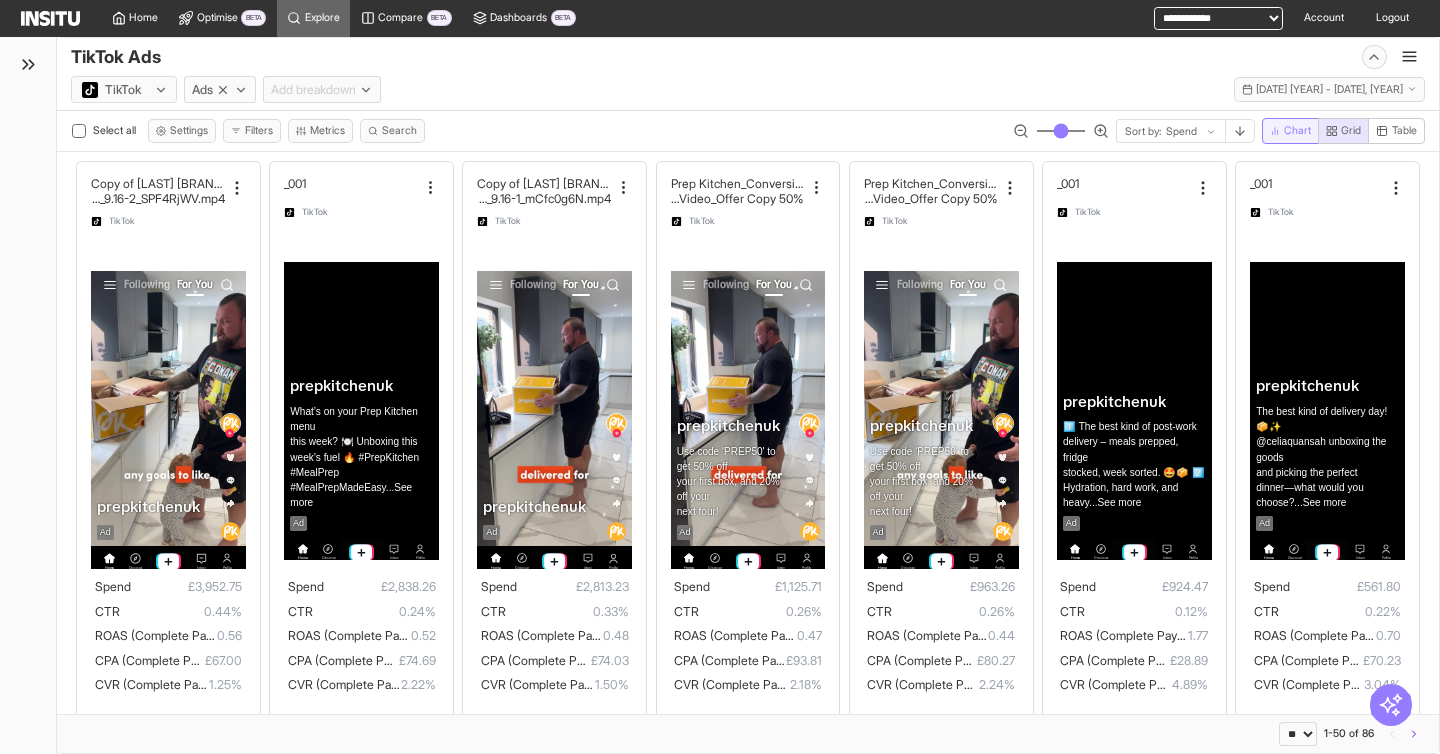 click on "Chart" at bounding box center [1297, 131] 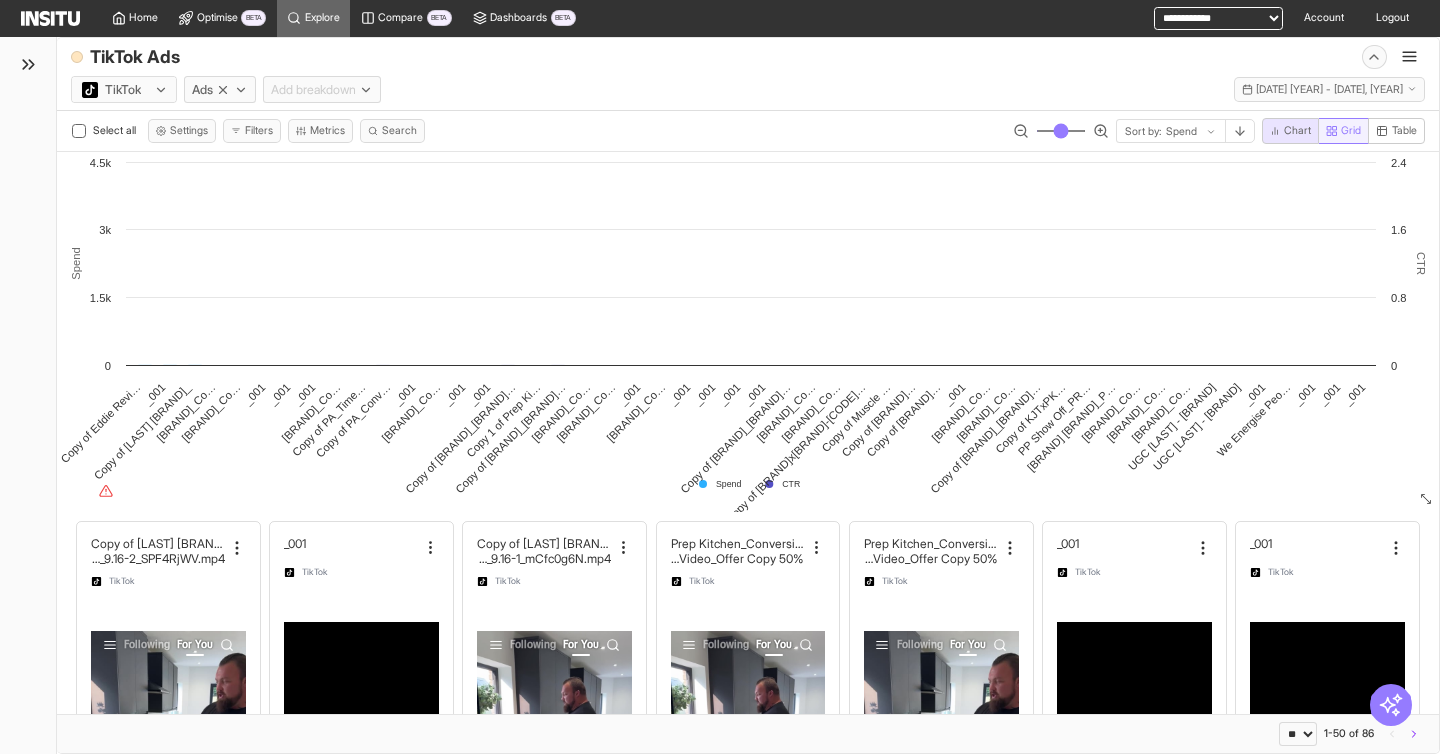 click on "Grid" at bounding box center [1344, 131] 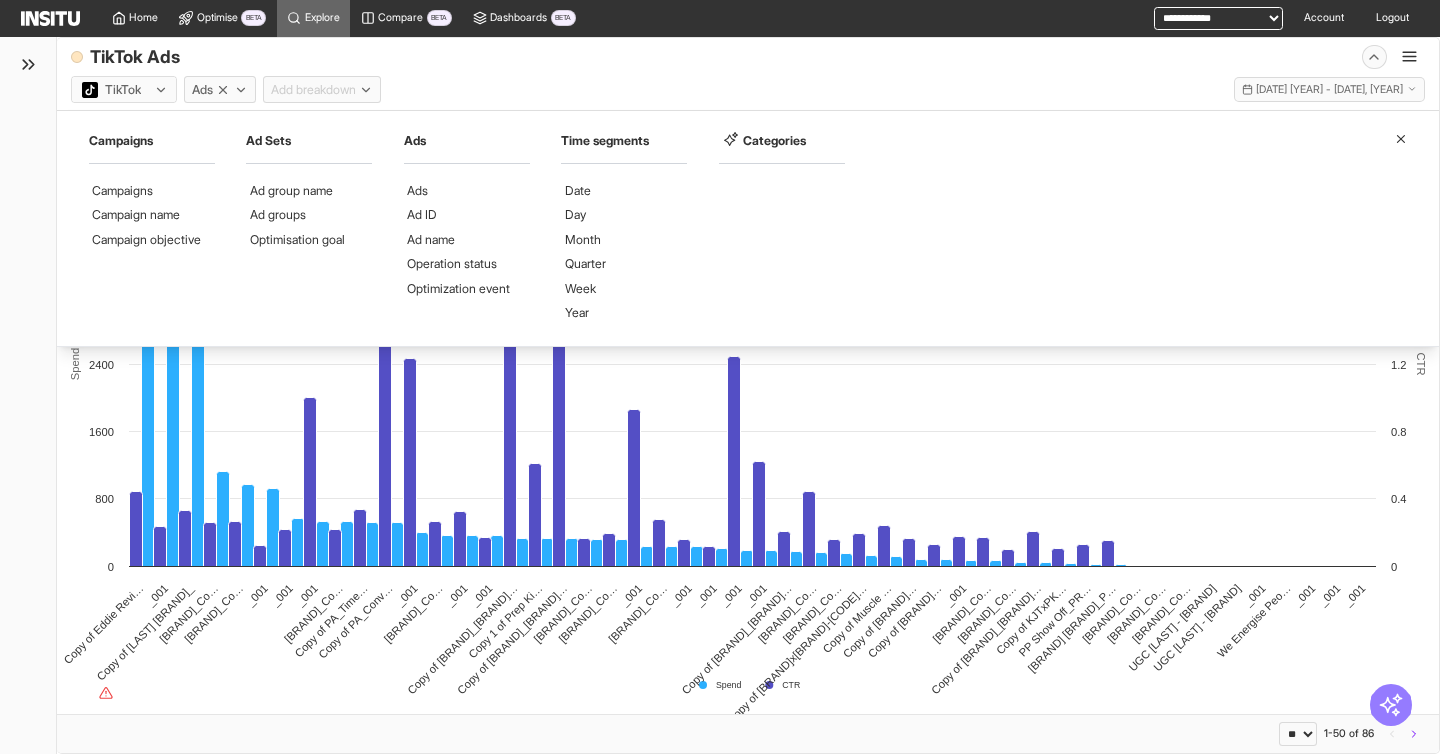 click 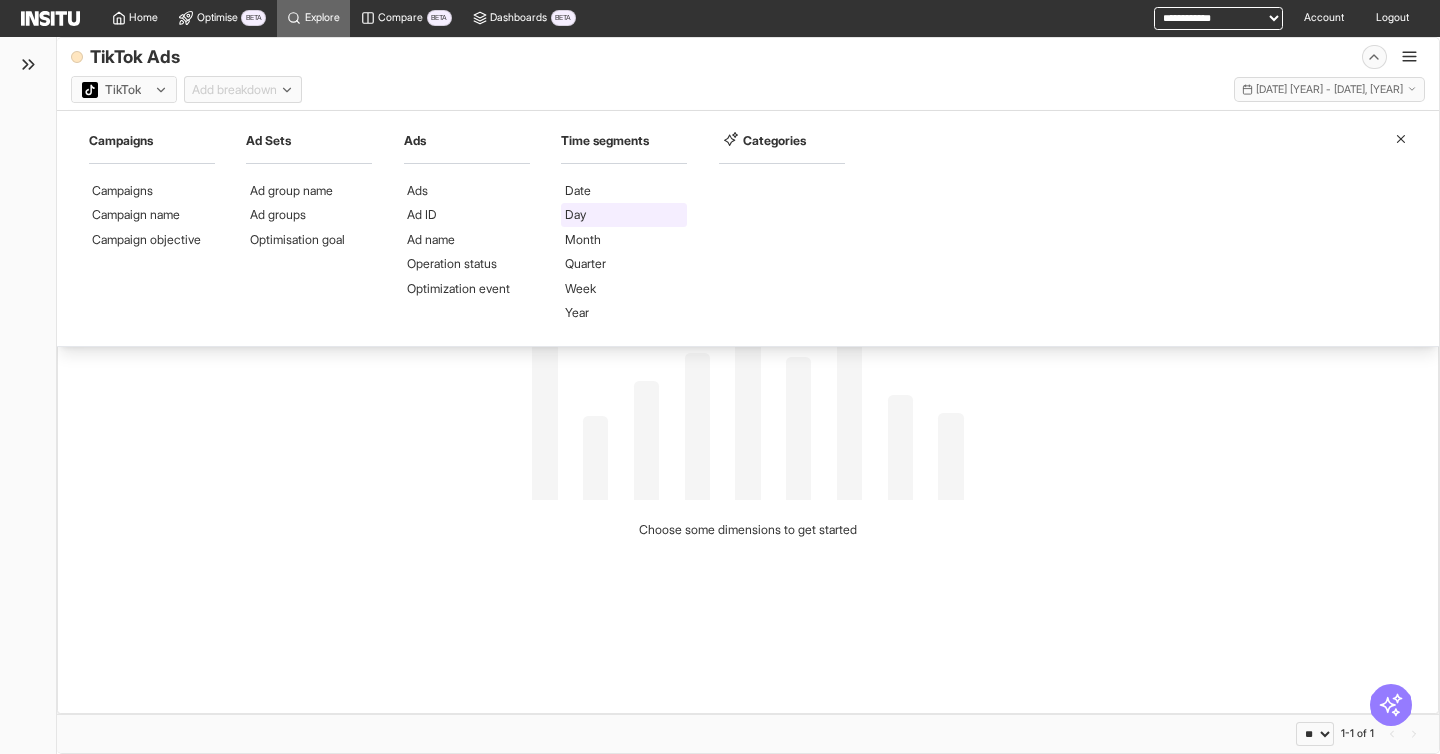 click on "Day" at bounding box center (624, 215) 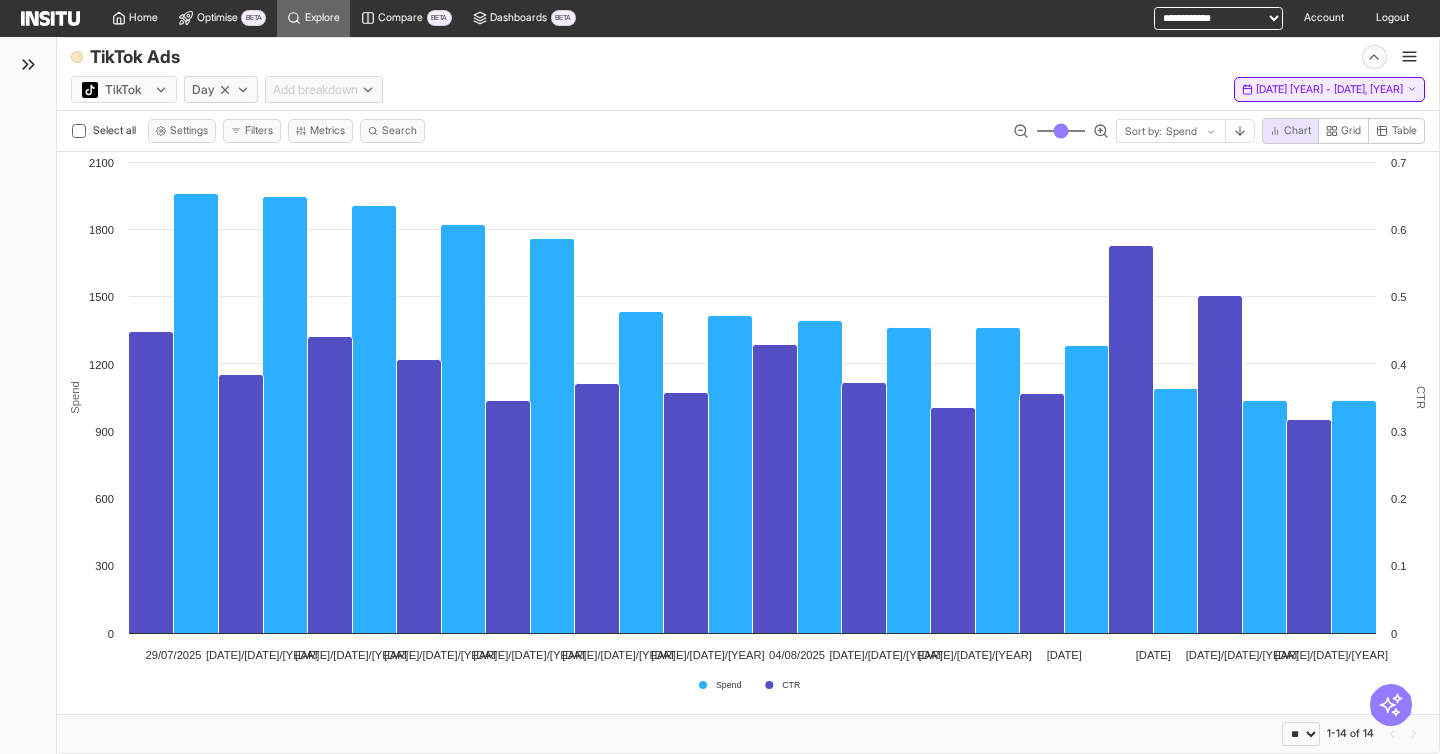 click on "[DATE] [YEAR] - [DATE], [YEAR]" at bounding box center (1329, 90) 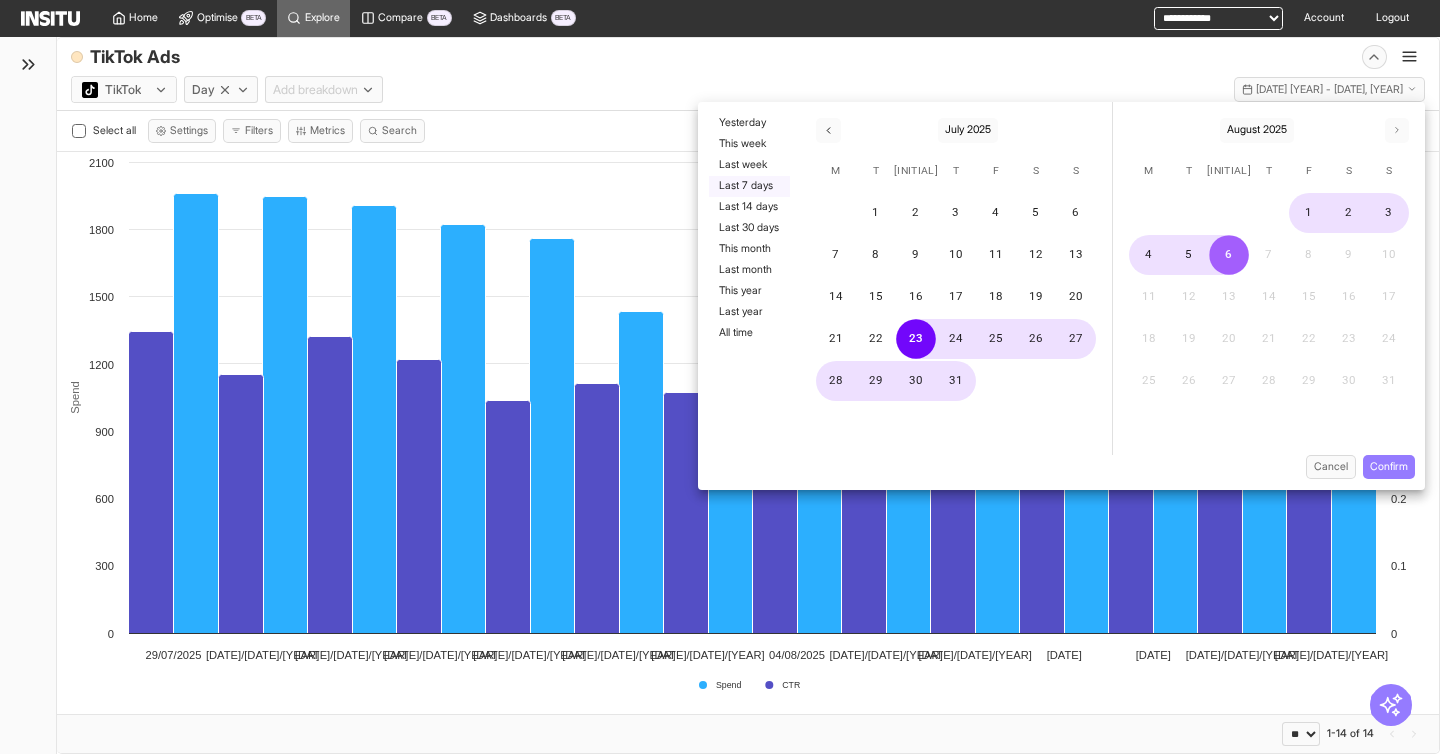 click on "Last 7 days" at bounding box center [749, 186] 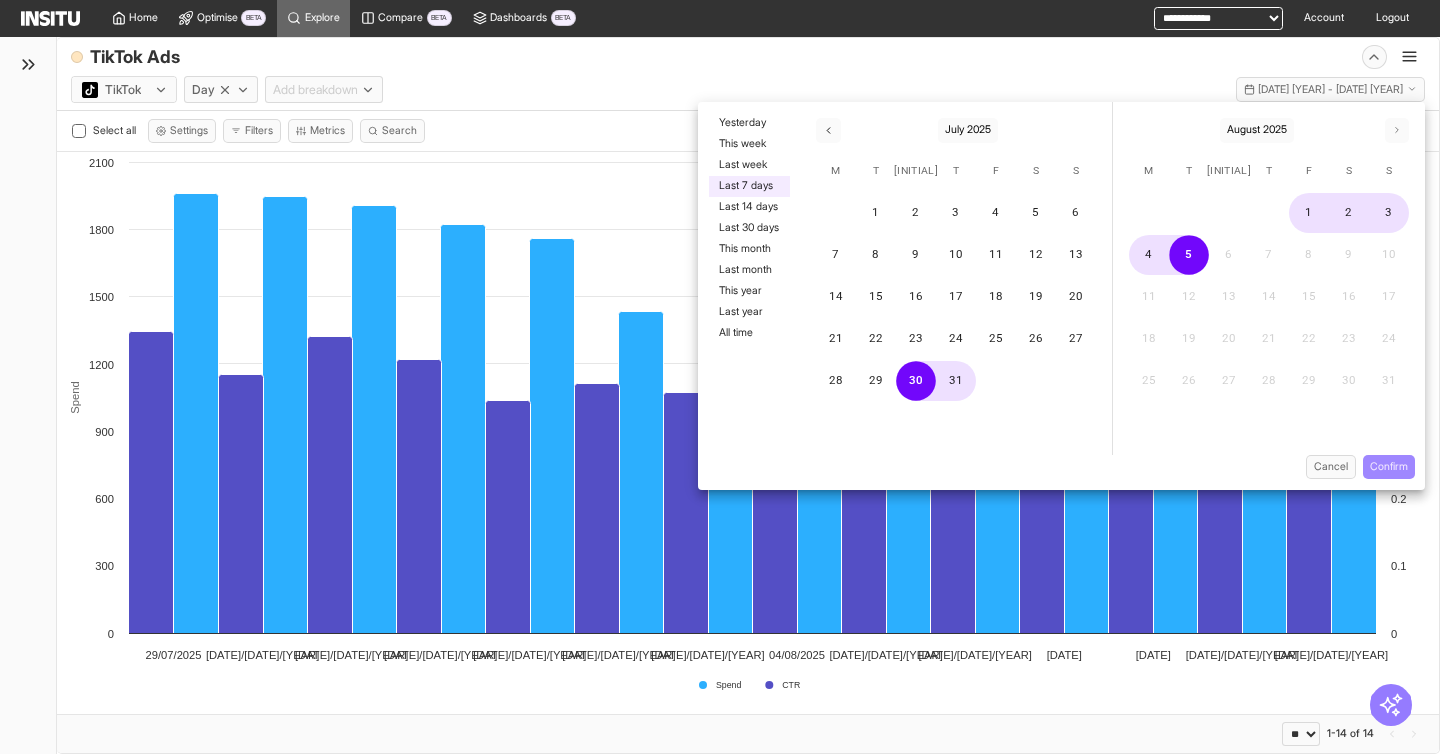 click on "Confirm" at bounding box center [1389, 467] 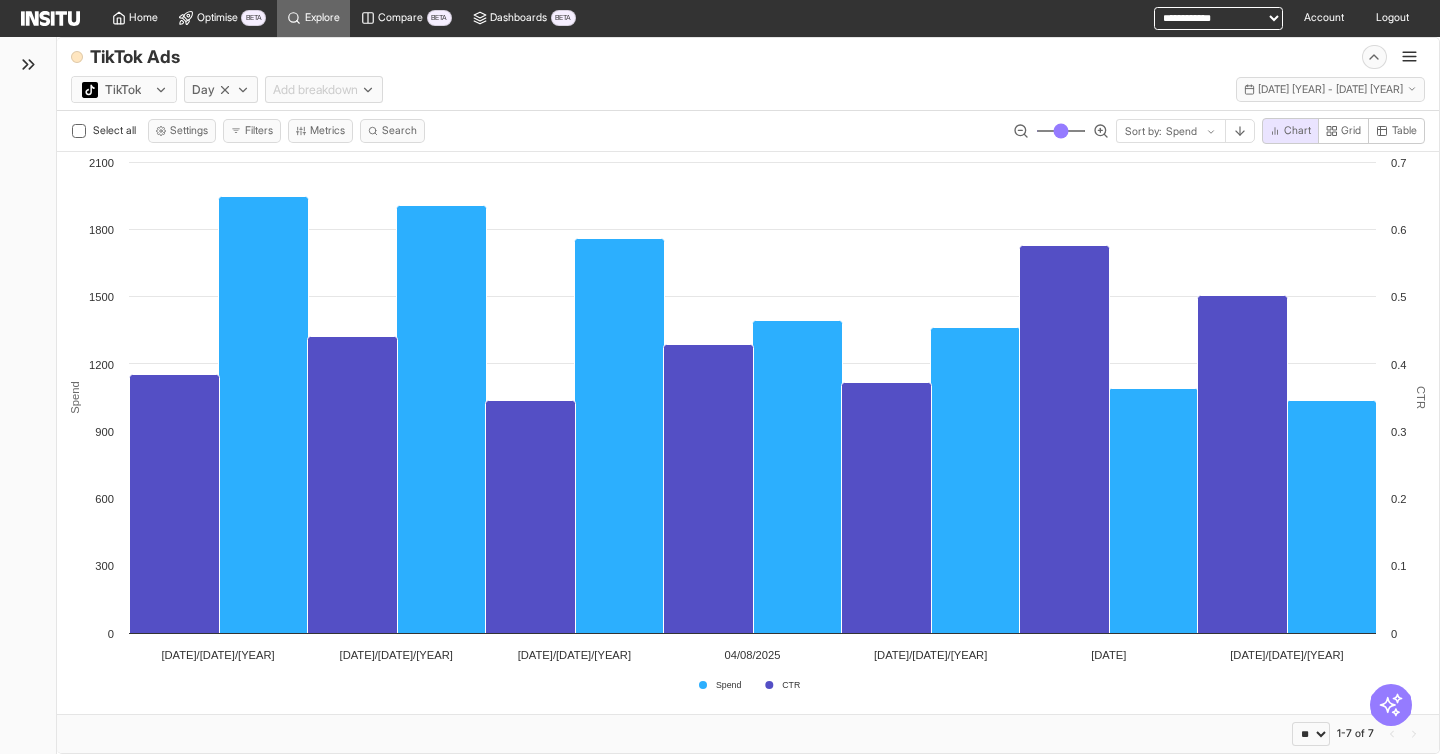 click at bounding box center [1181, 132] 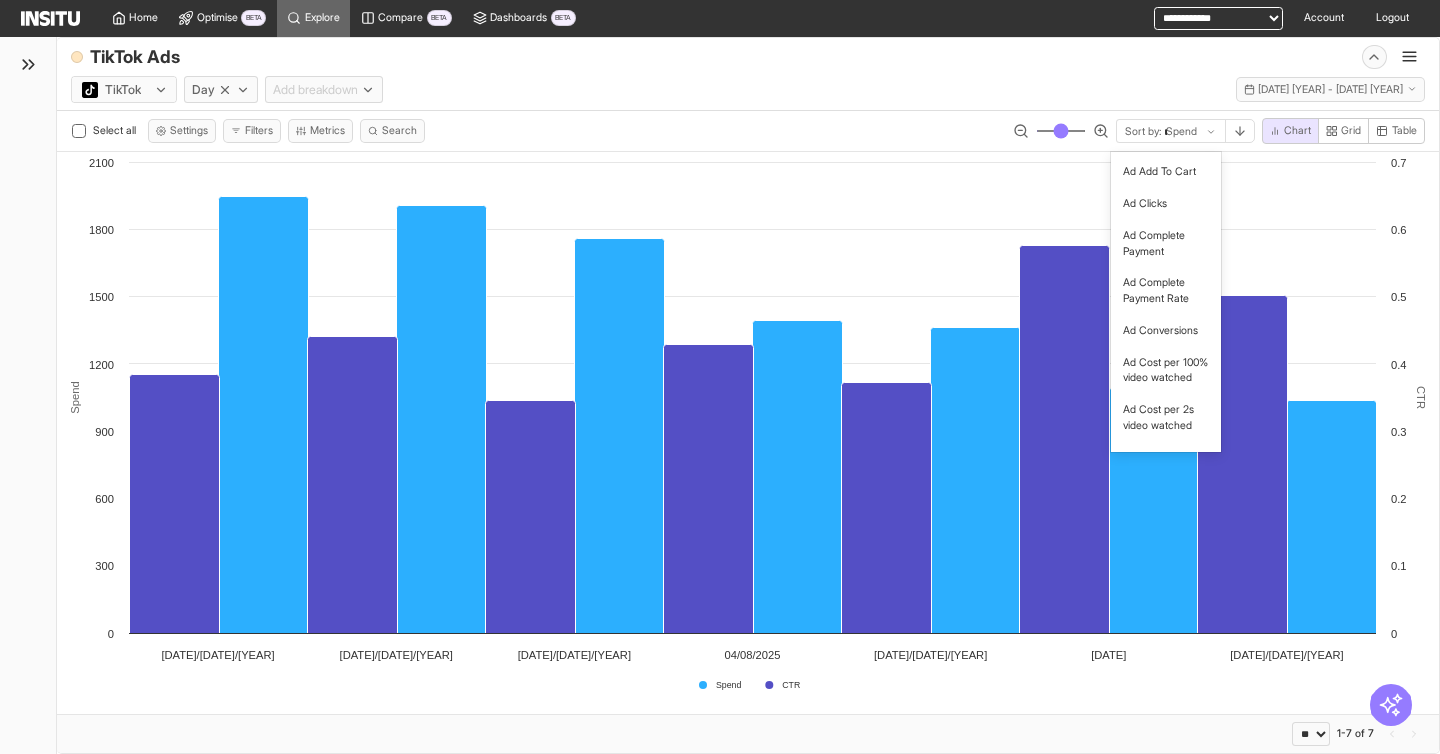 scroll, scrollTop: 0, scrollLeft: 0, axis: both 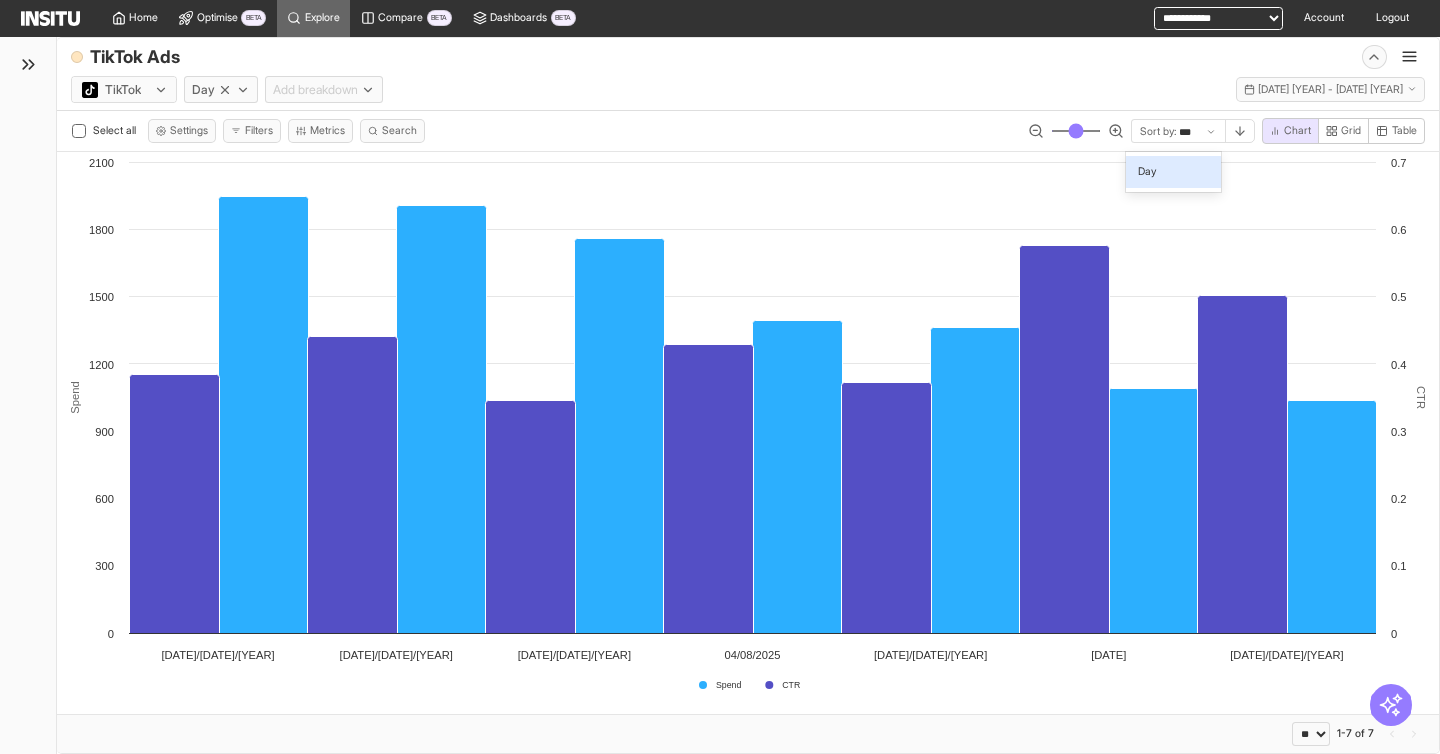 click on "Day" at bounding box center [1174, 172] 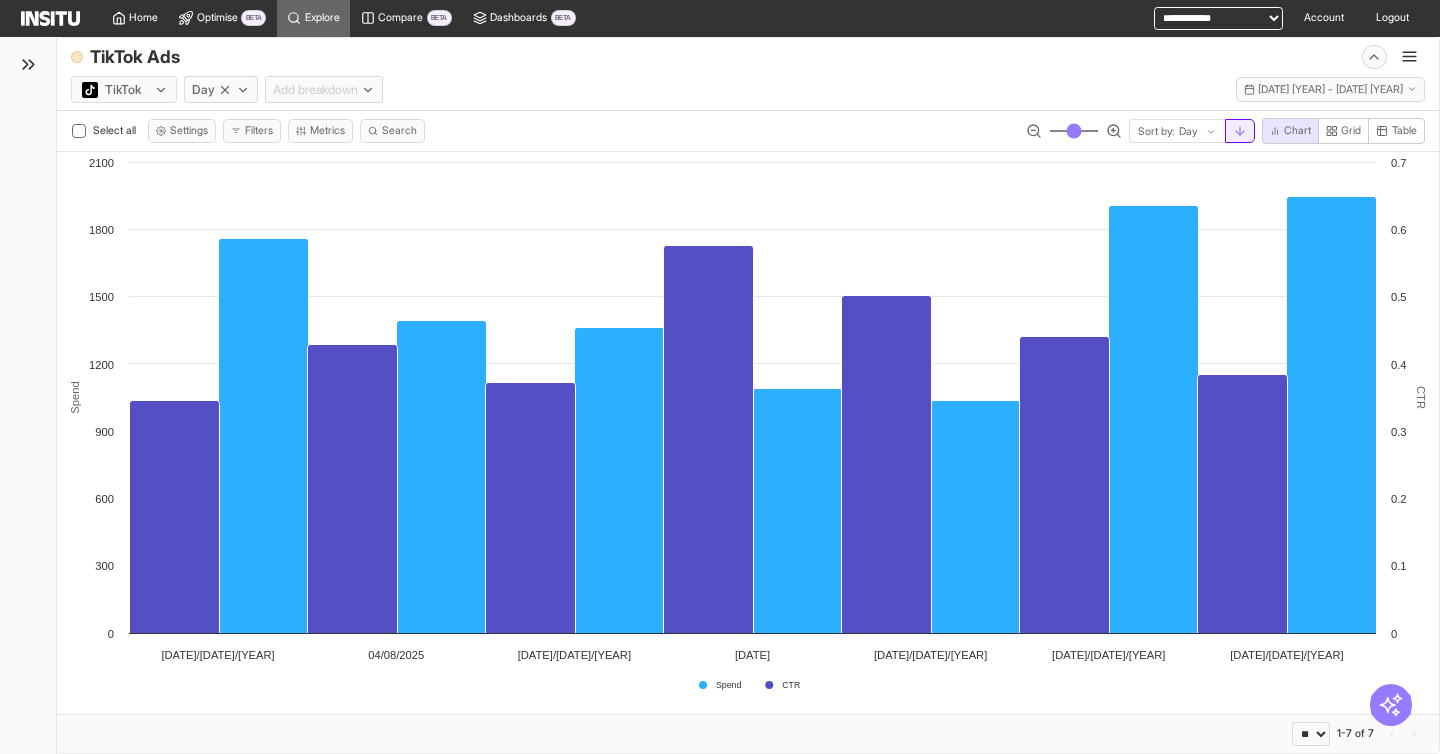 click 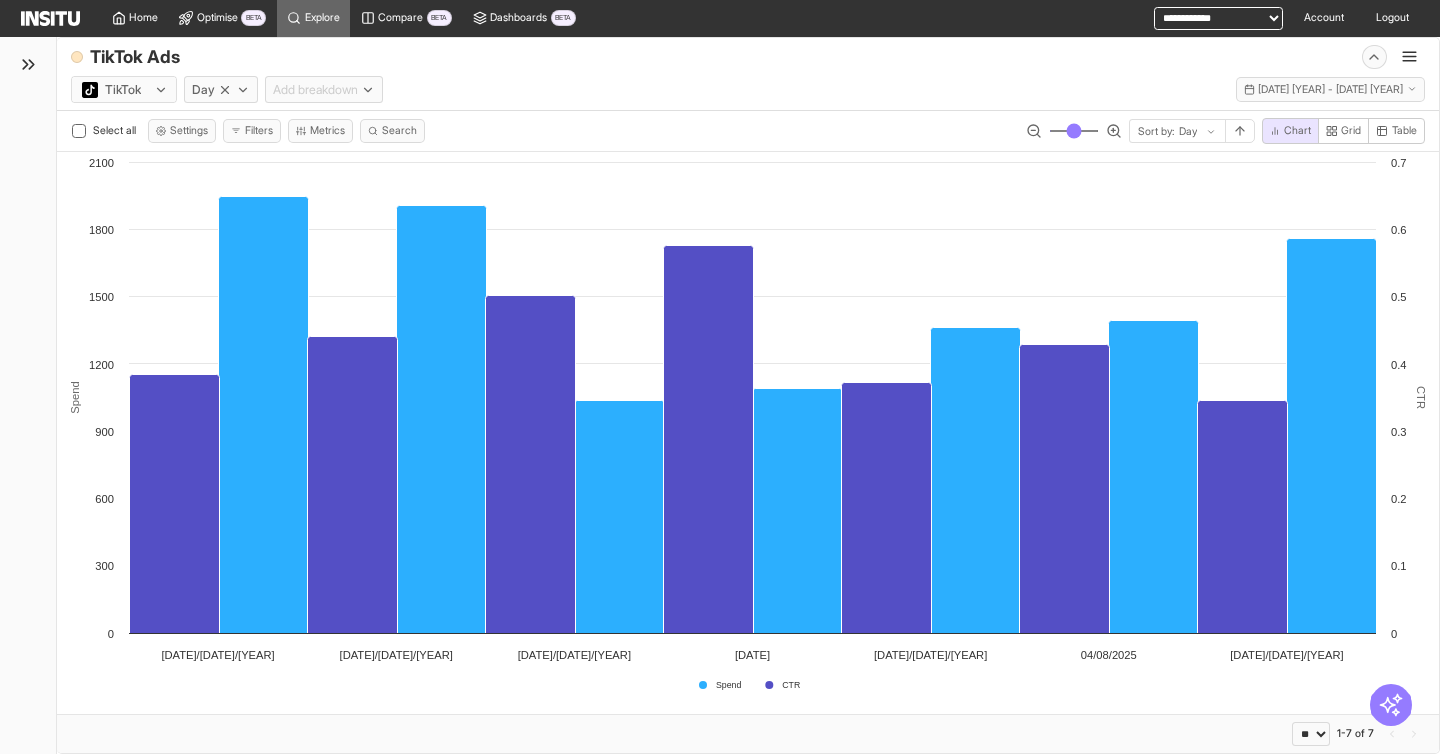 click on "[NAME] [NAME] [NAME] [LAST] [DAYS] [LAST] [DAYS] - [DAY] [DATE] - [DAY] [DATE], [YEAR] [DATE] [YEAR] - [DATE] [YEAR]" at bounding box center [748, 86] 